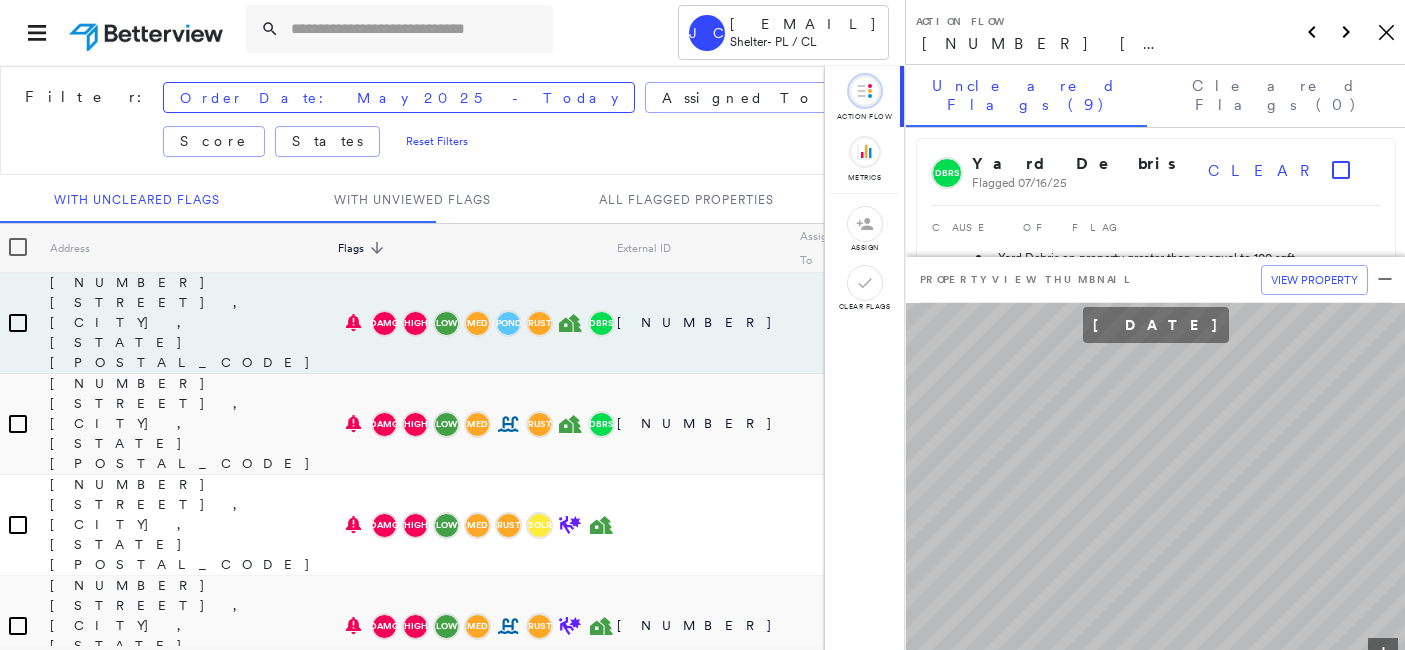 scroll, scrollTop: 0, scrollLeft: 0, axis: both 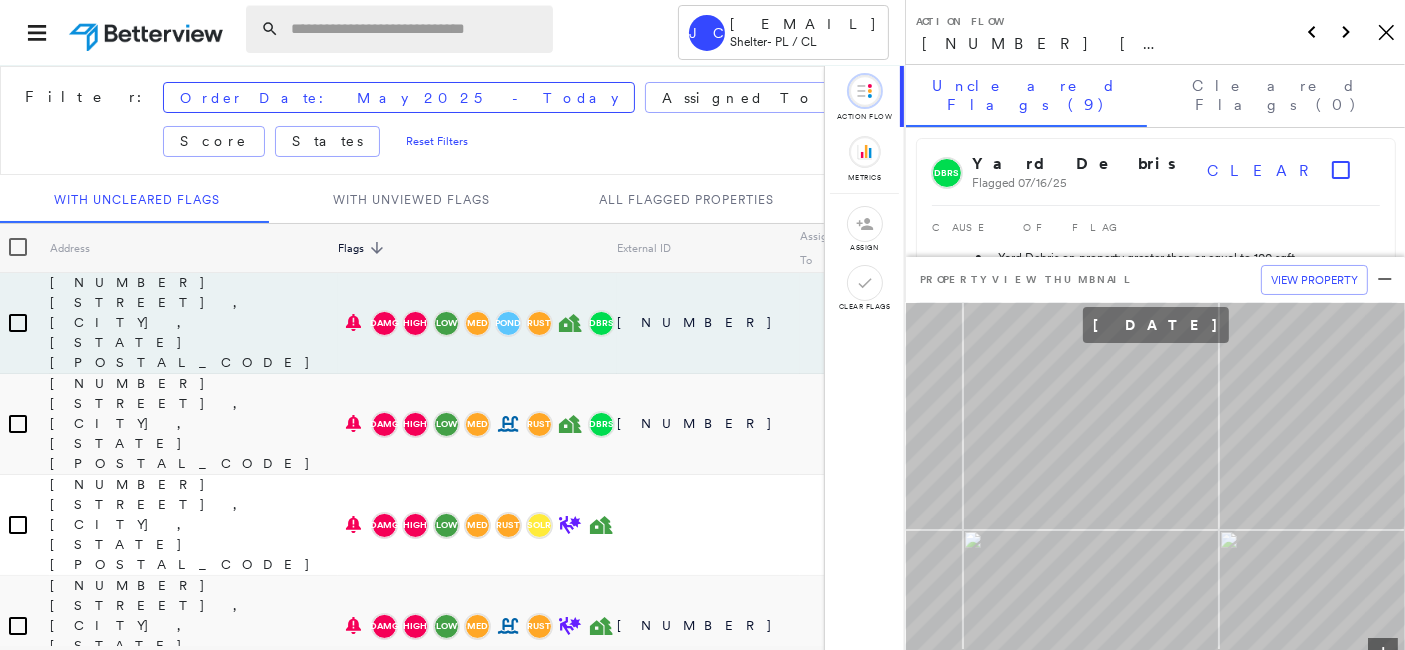 click at bounding box center (416, 29) 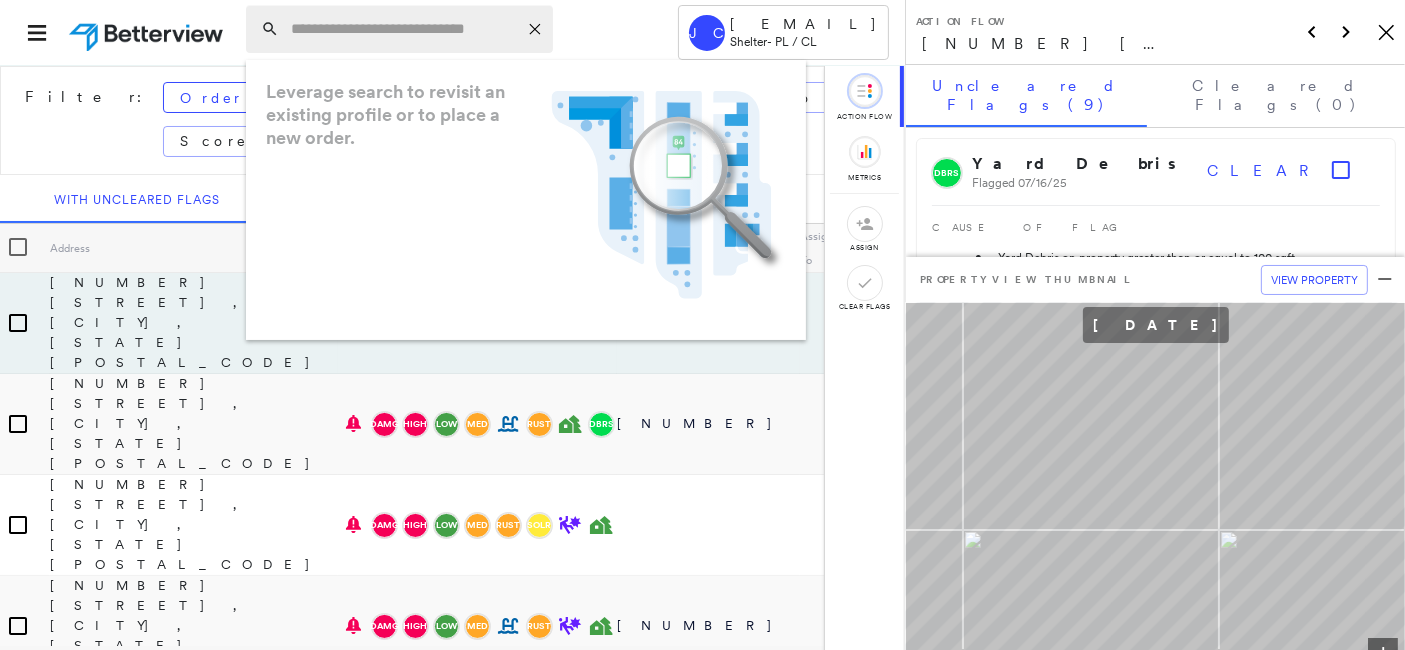 paste on "**********" 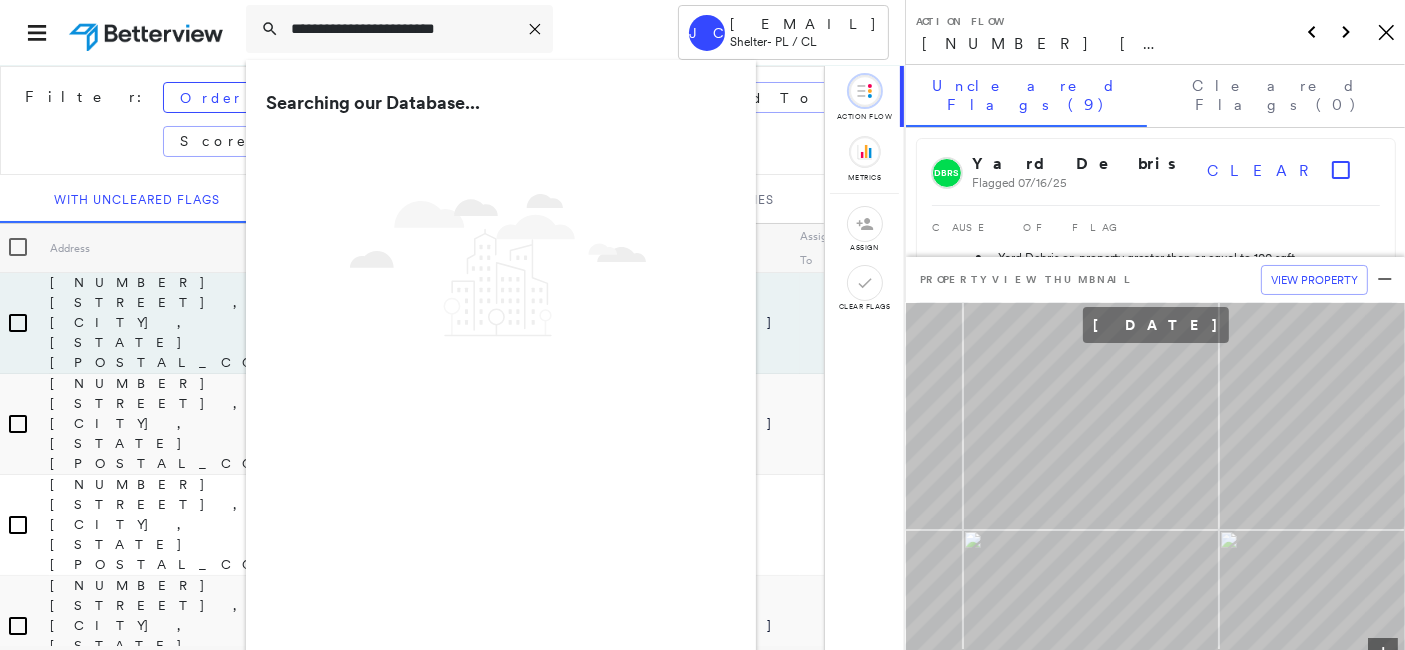 type on "**********" 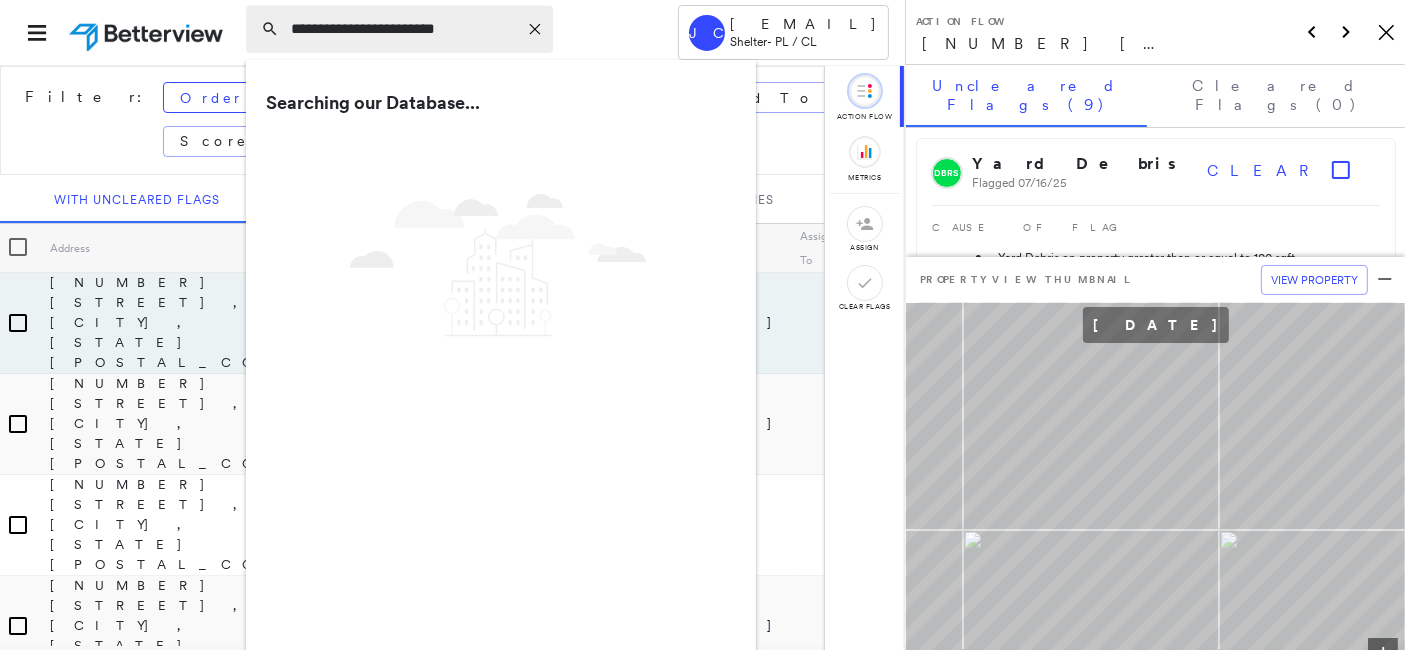 click on "Icon_Closemodal" 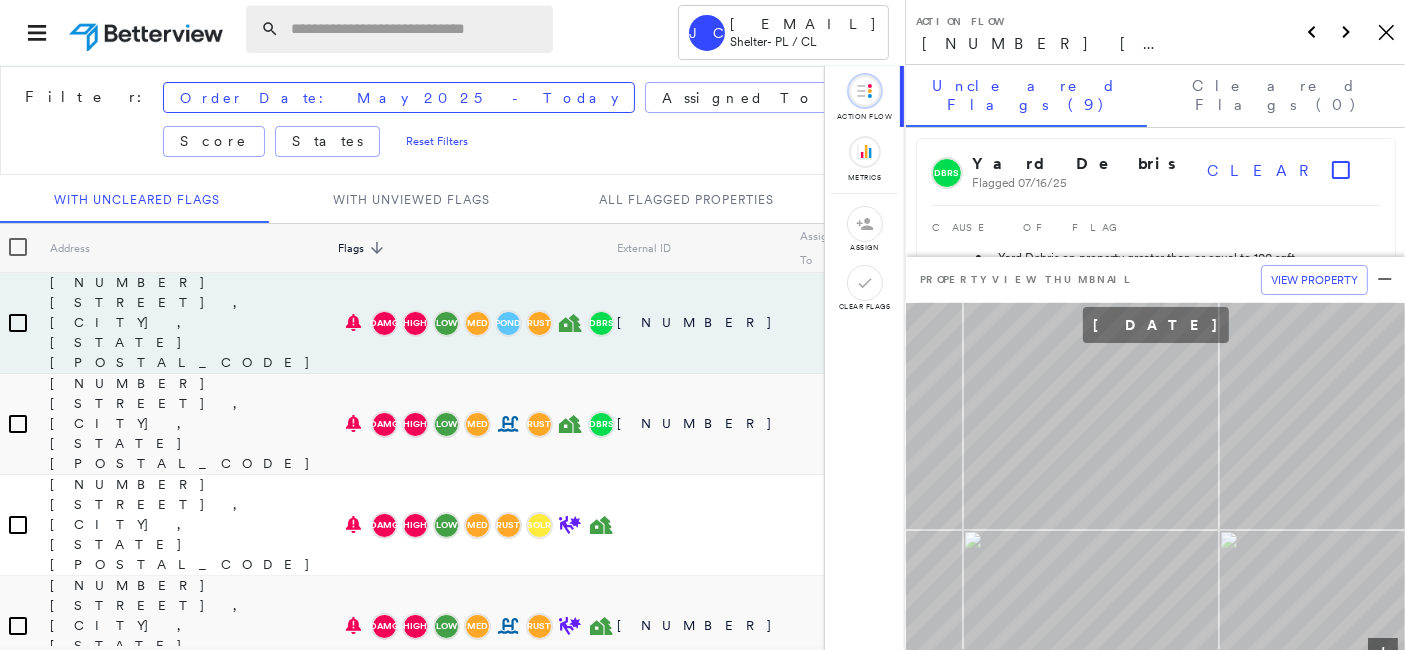 click at bounding box center [416, 29] 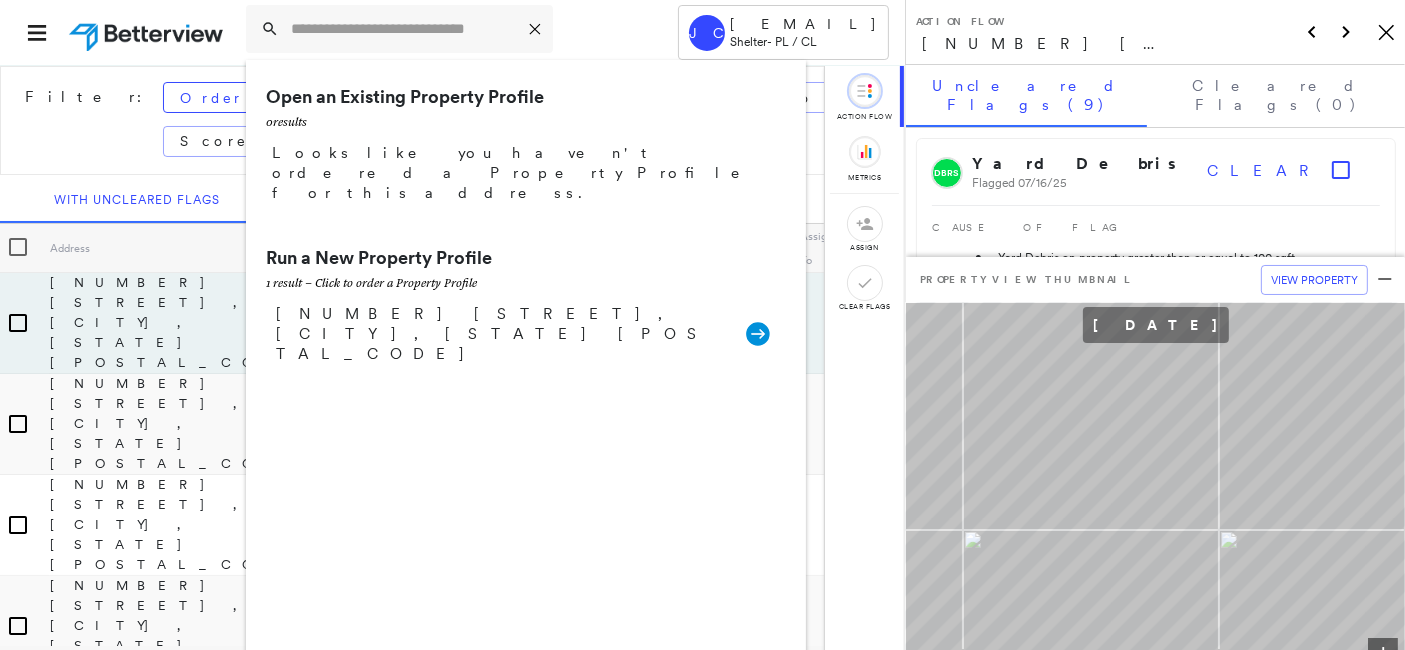 paste on "**********" 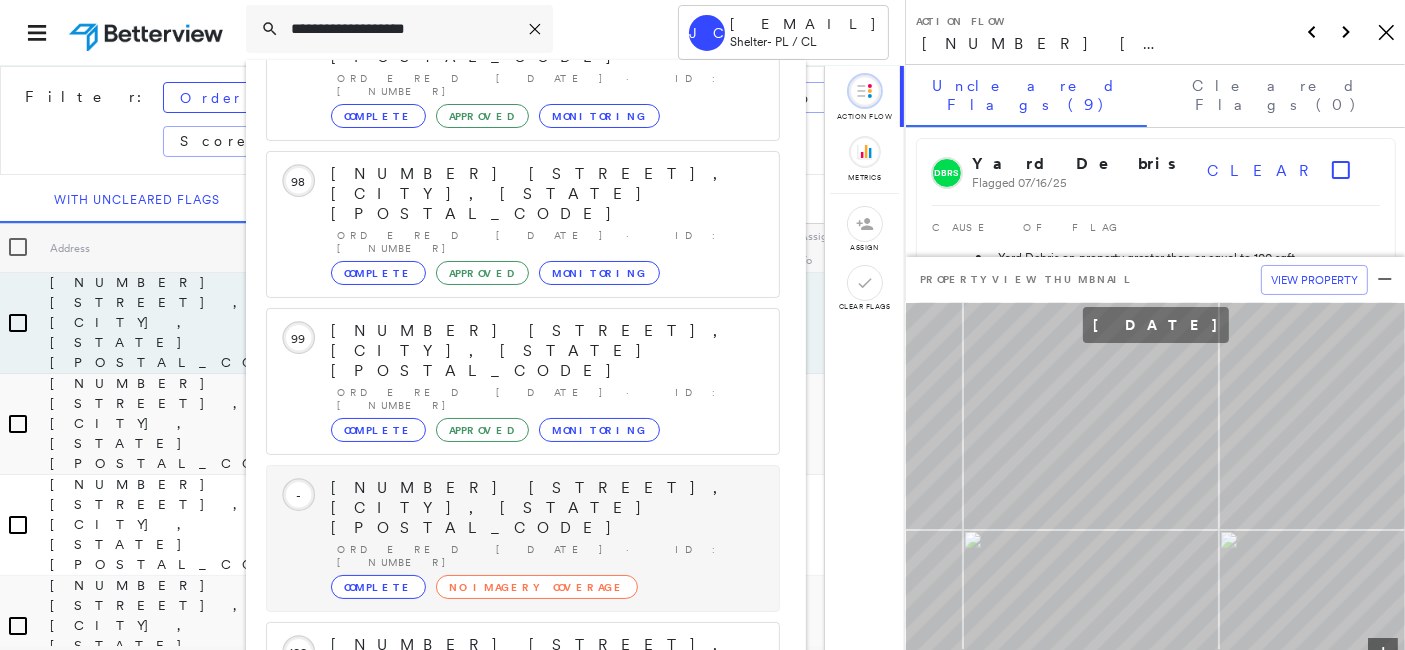 scroll, scrollTop: 205, scrollLeft: 0, axis: vertical 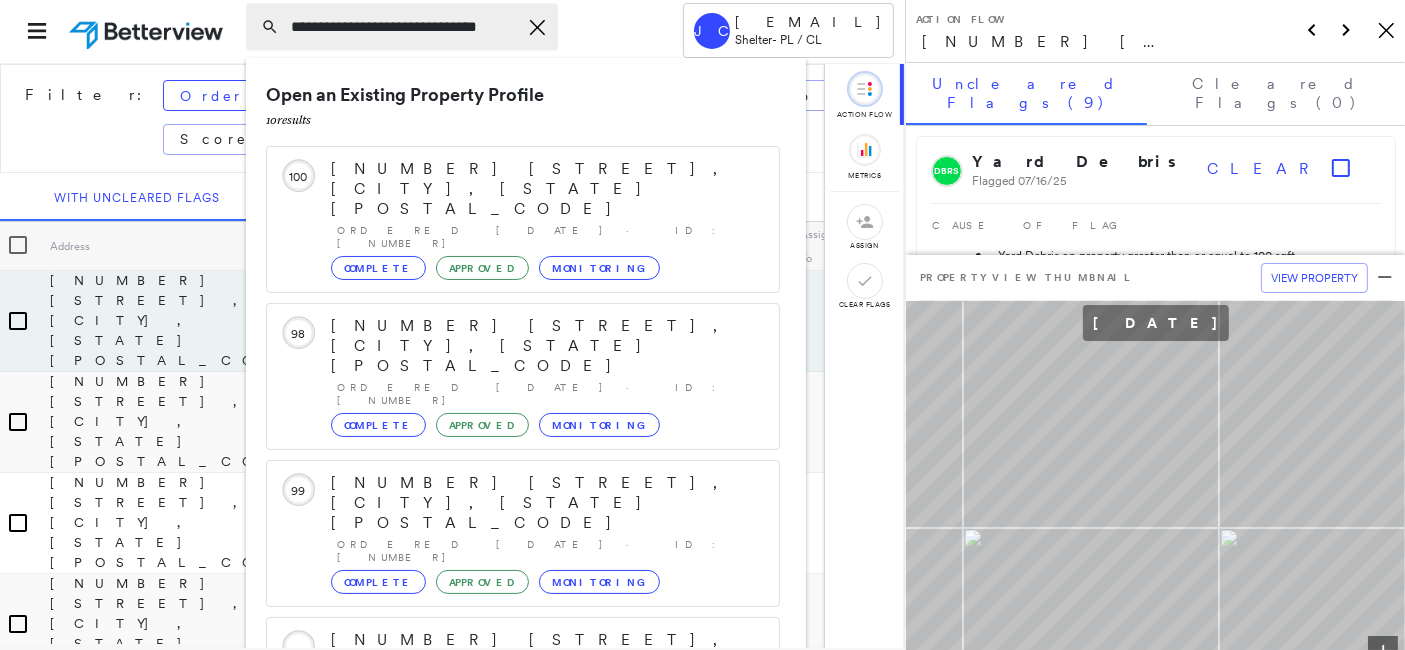 type on "**********" 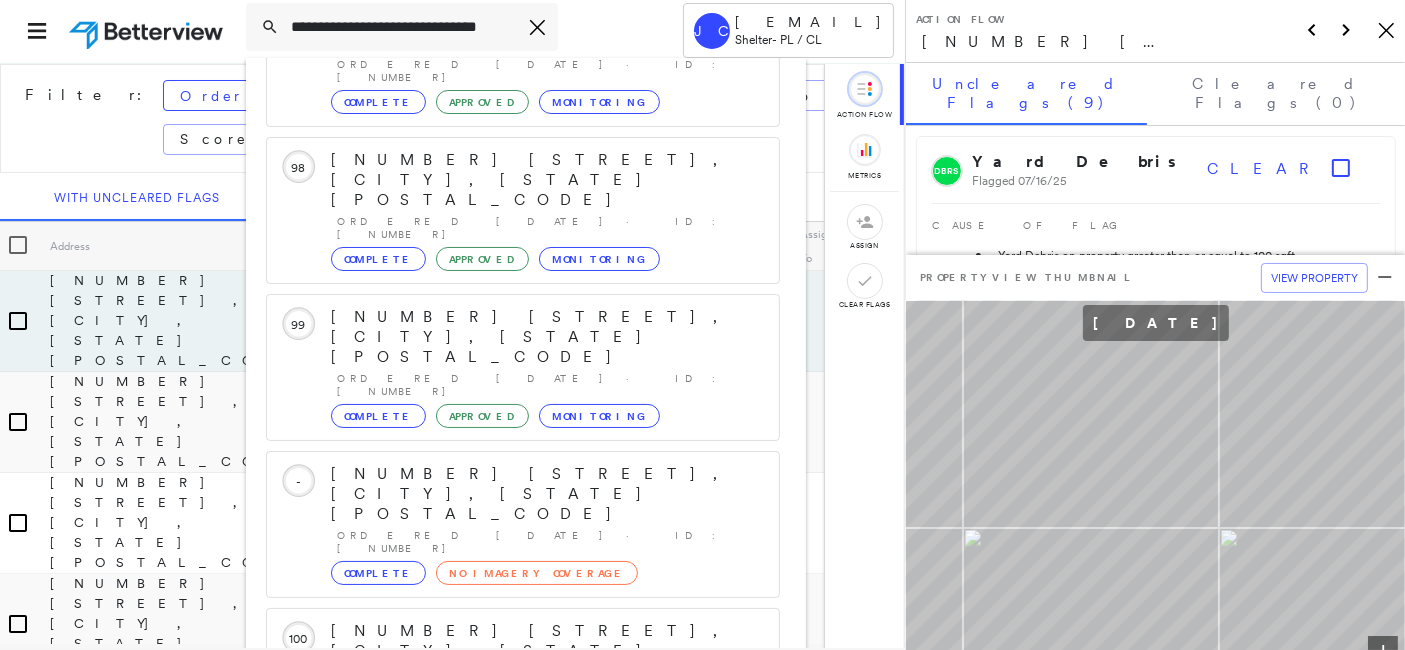 scroll, scrollTop: 385, scrollLeft: 0, axis: vertical 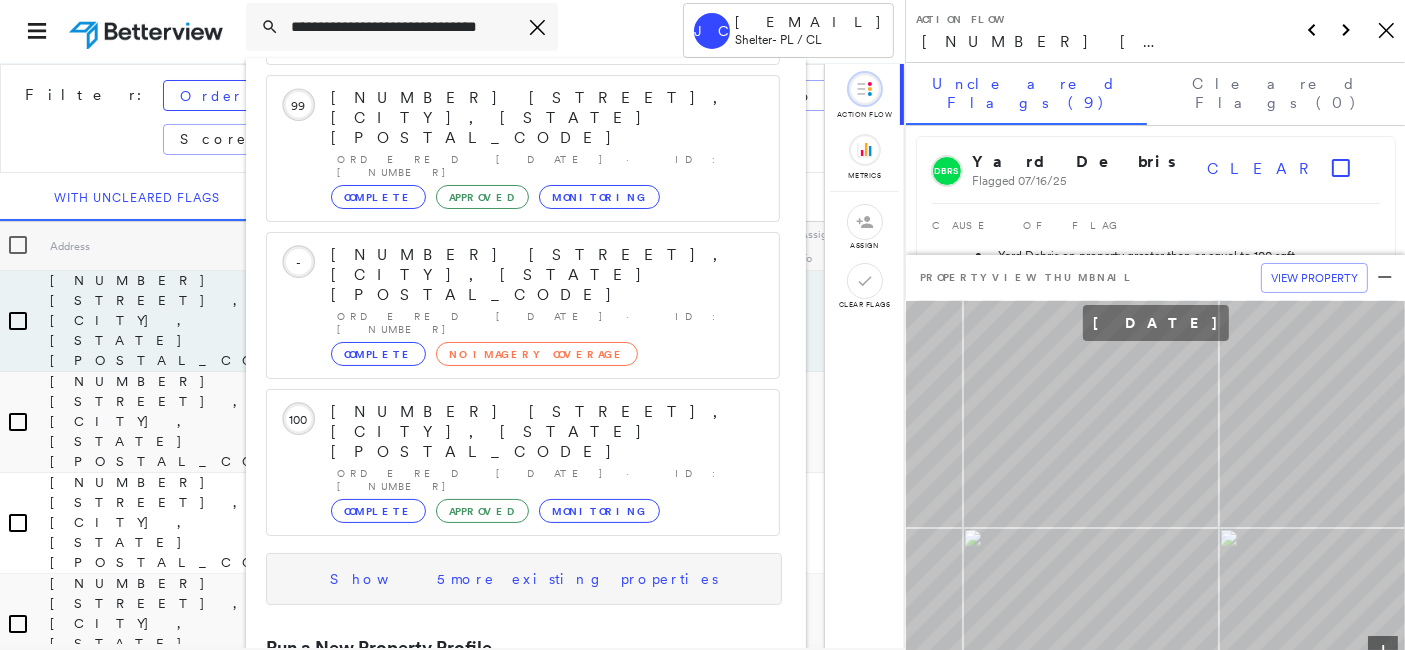 click on "Show  5  more existing properties" at bounding box center (524, 579) 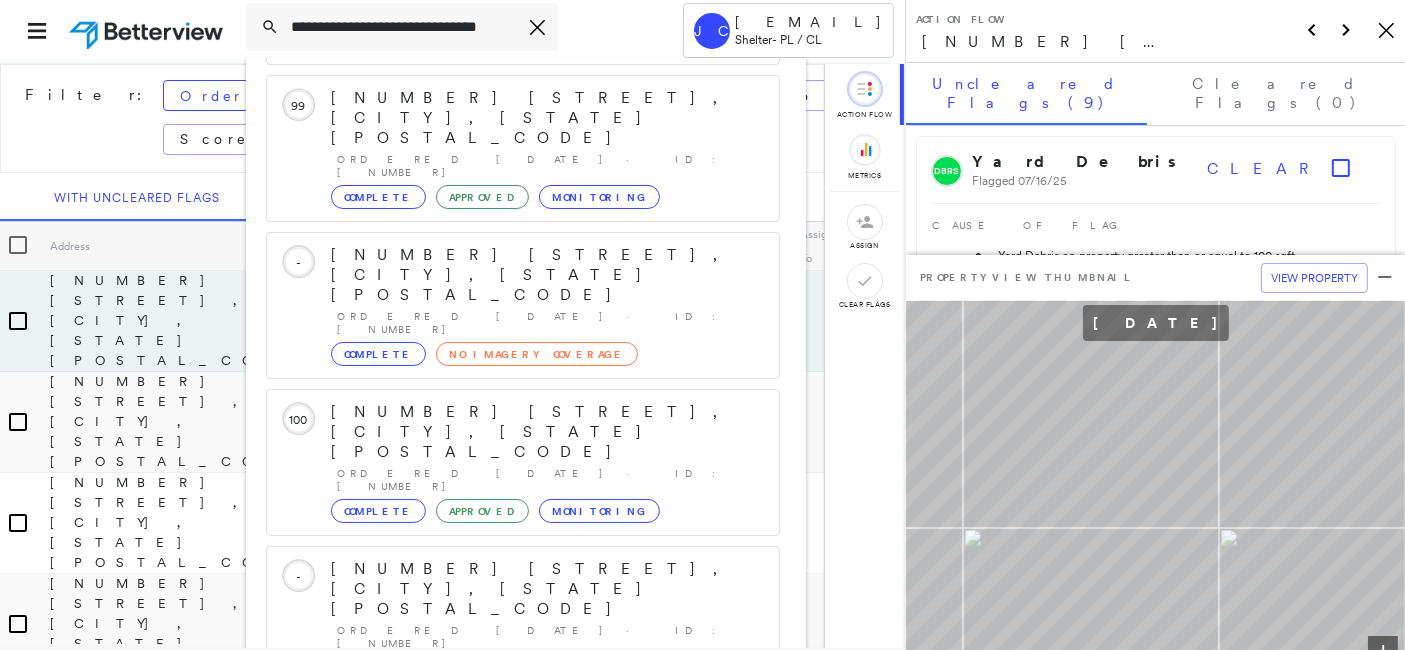 scroll, scrollTop: 527, scrollLeft: 0, axis: vertical 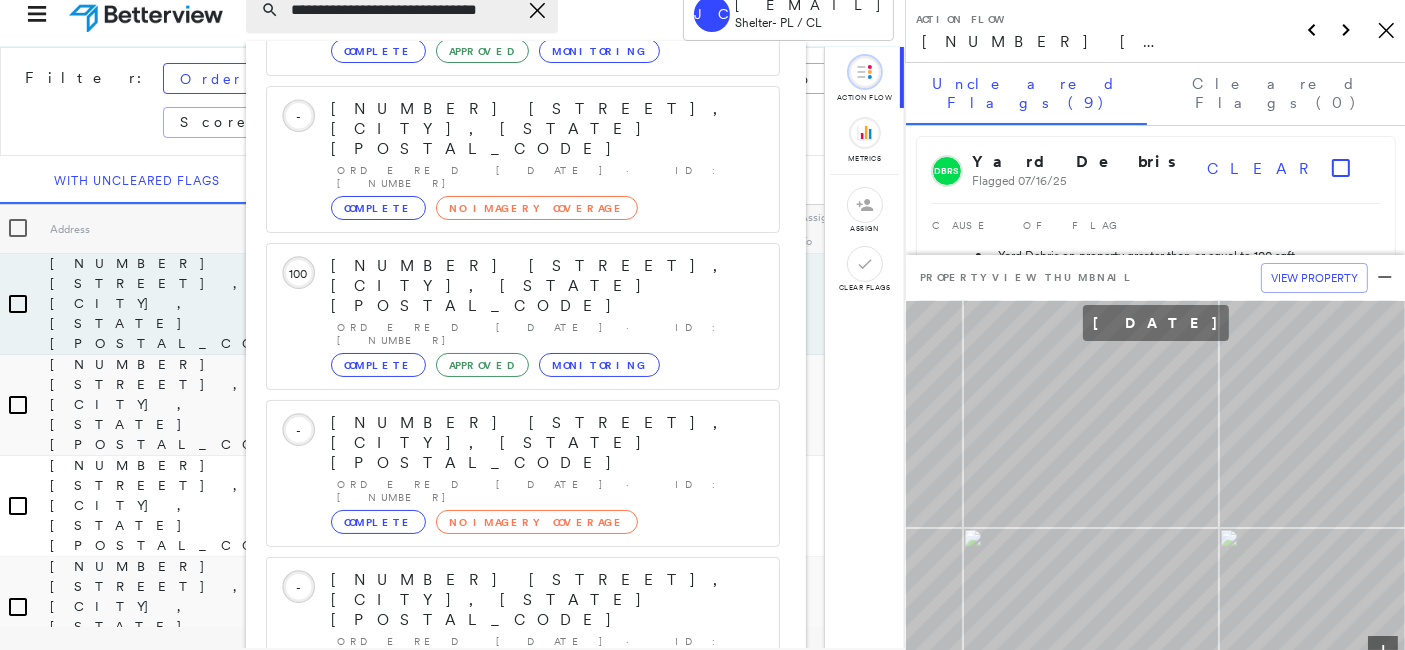click on "Icon_Closemodal" 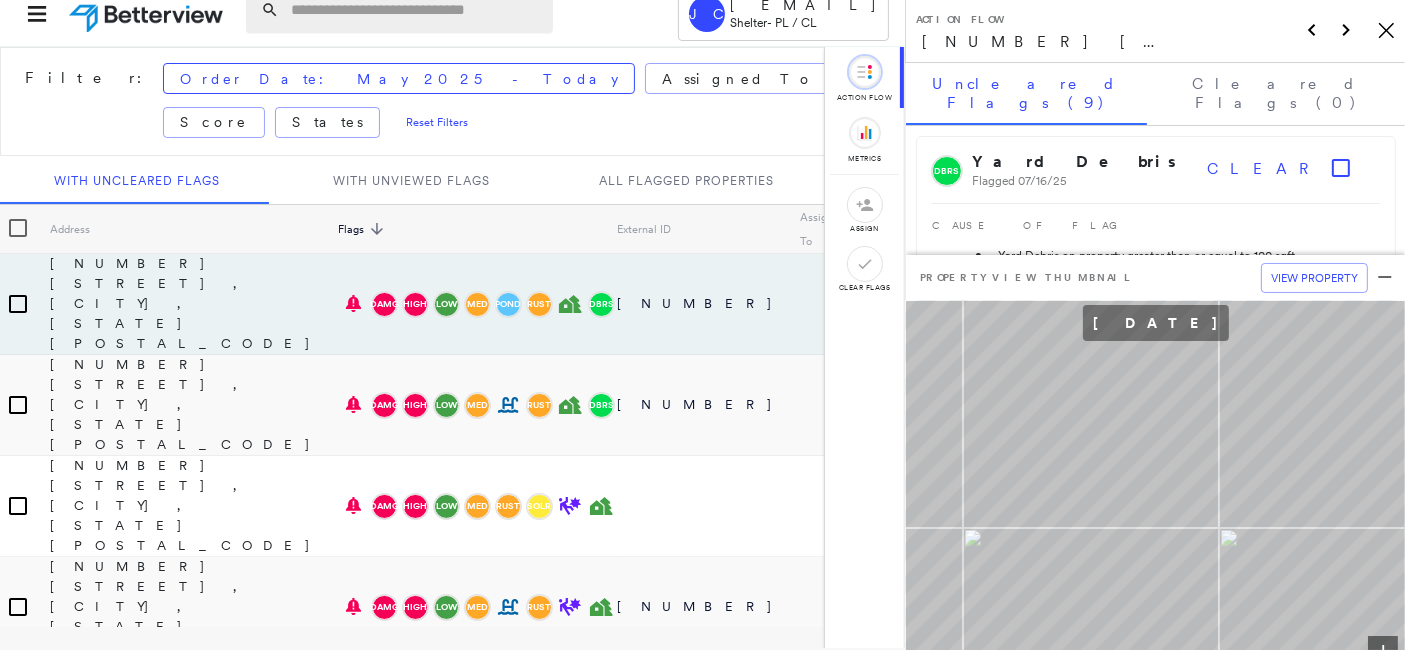 click at bounding box center (416, 10) 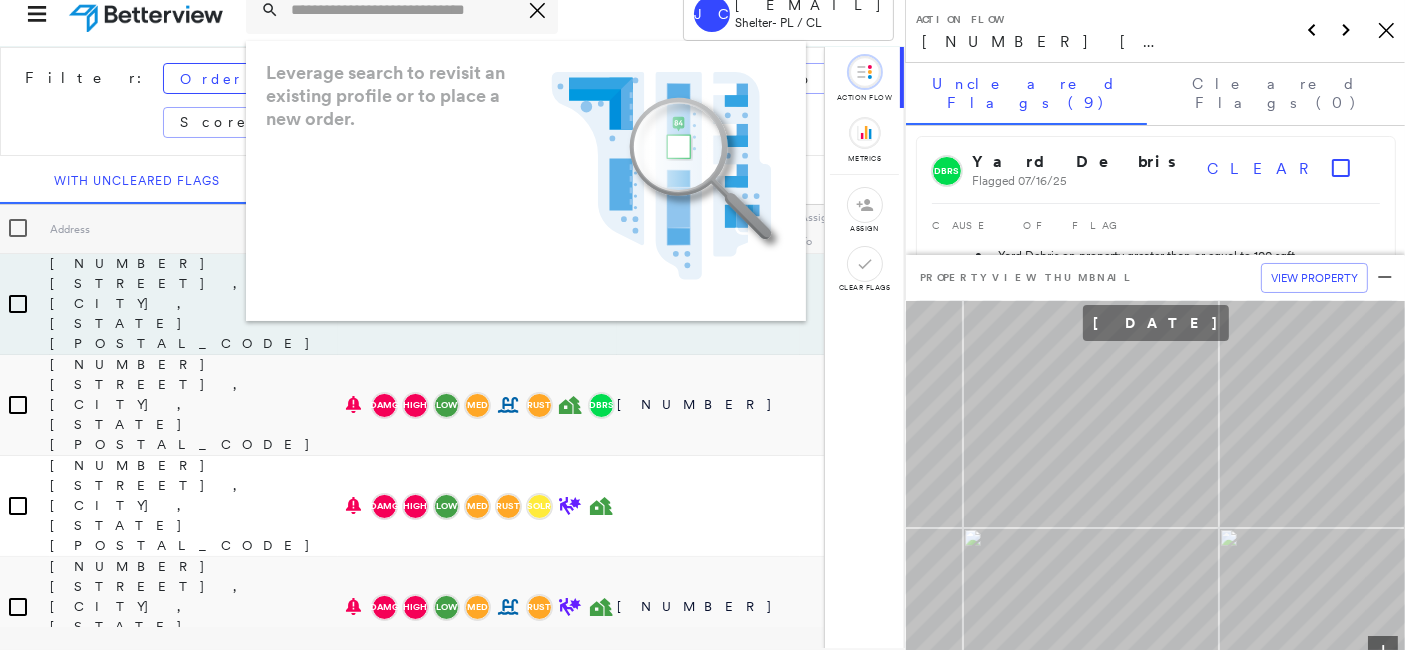 paste on "**********" 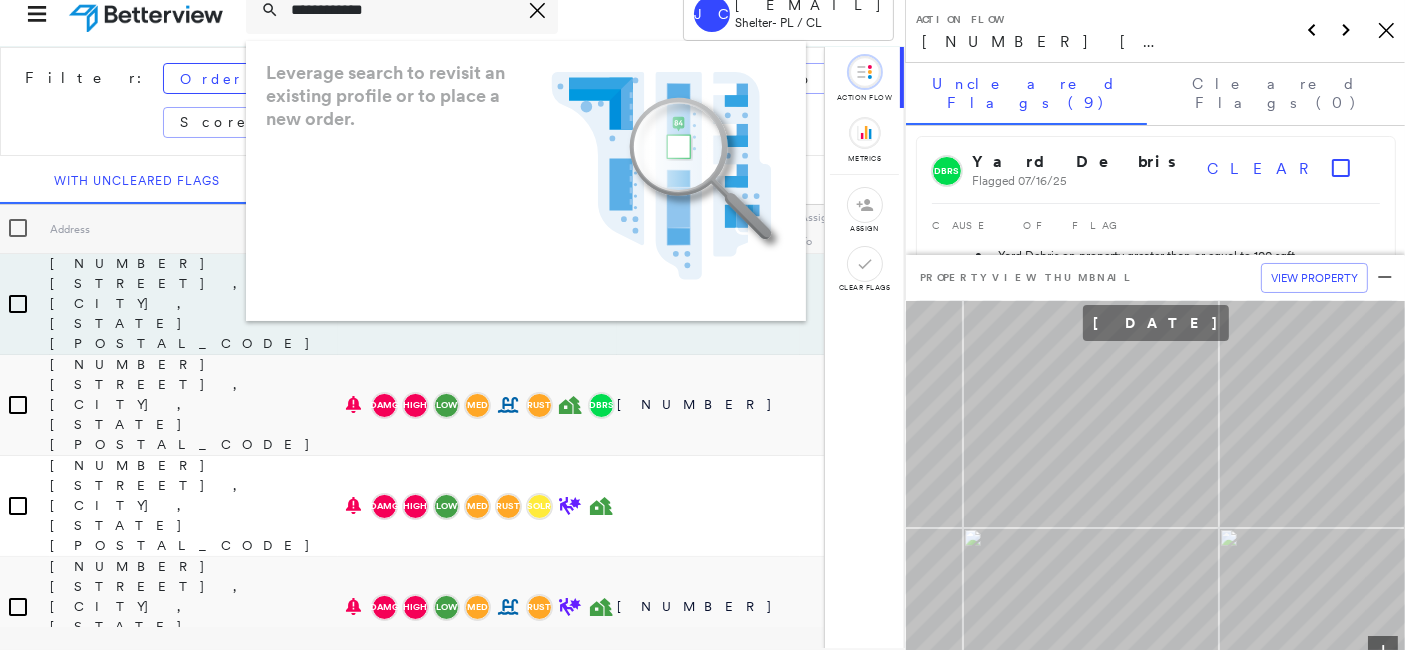 scroll, scrollTop: 1, scrollLeft: 0, axis: vertical 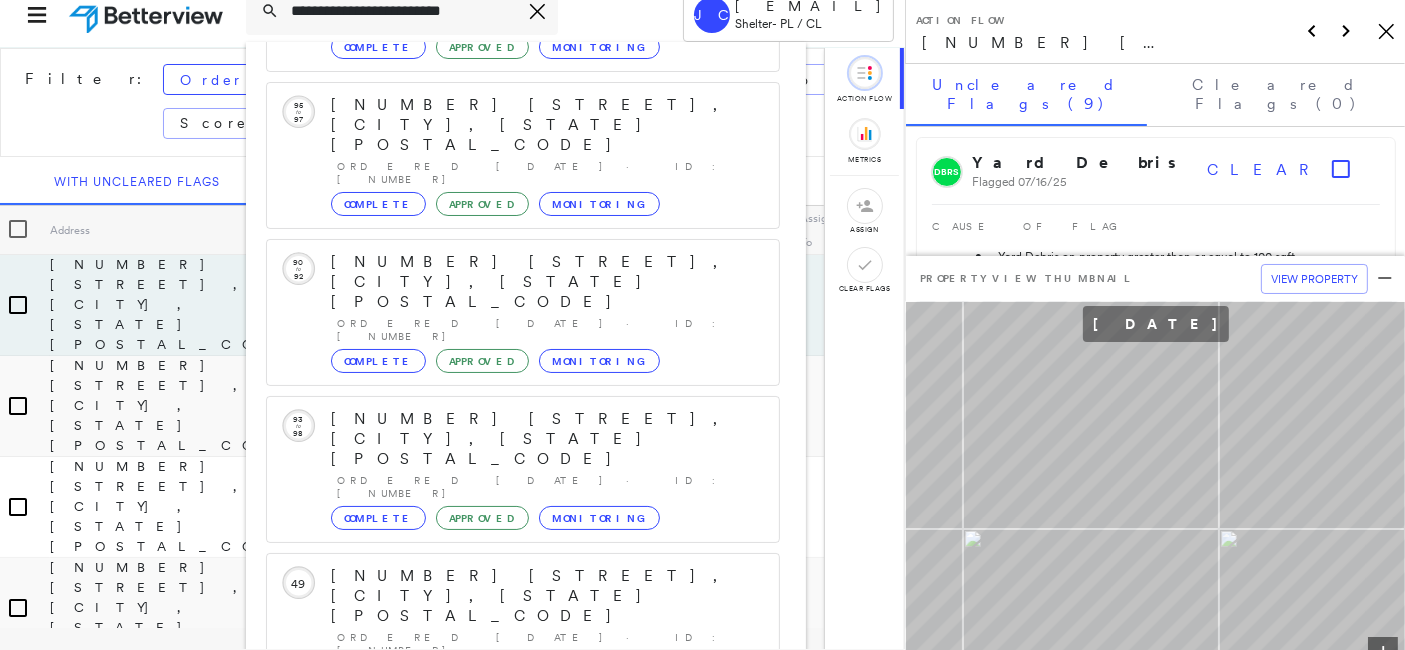type on "**********" 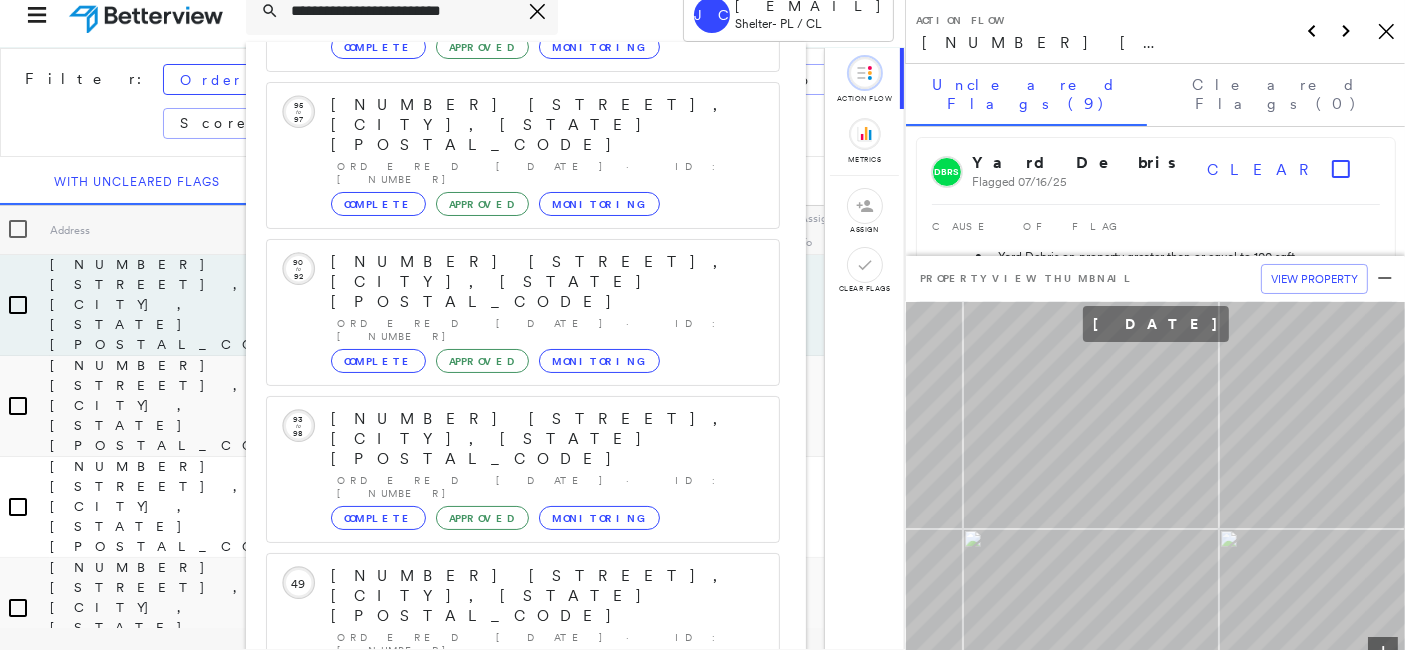 click on "[NUMBER] [STREET], [CITY], [STATE] [POSTAL_CODE]" at bounding box center [501, 888] 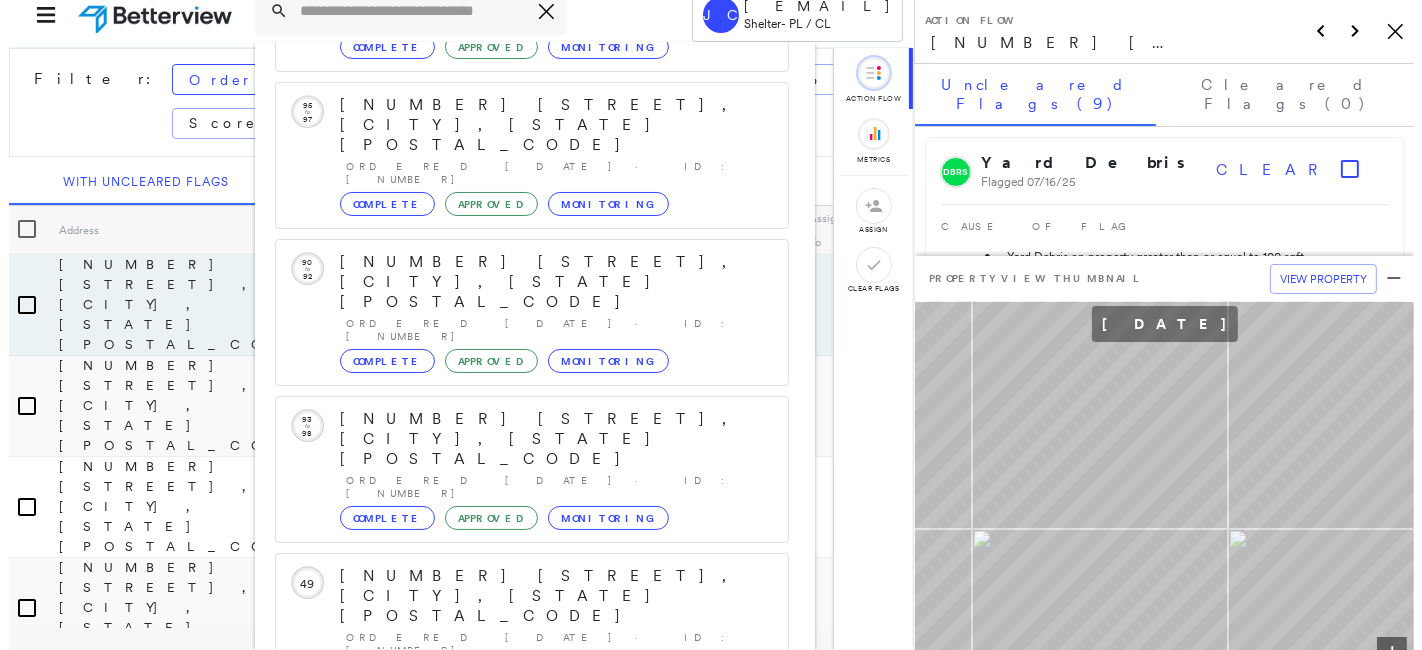 scroll, scrollTop: 0, scrollLeft: 0, axis: both 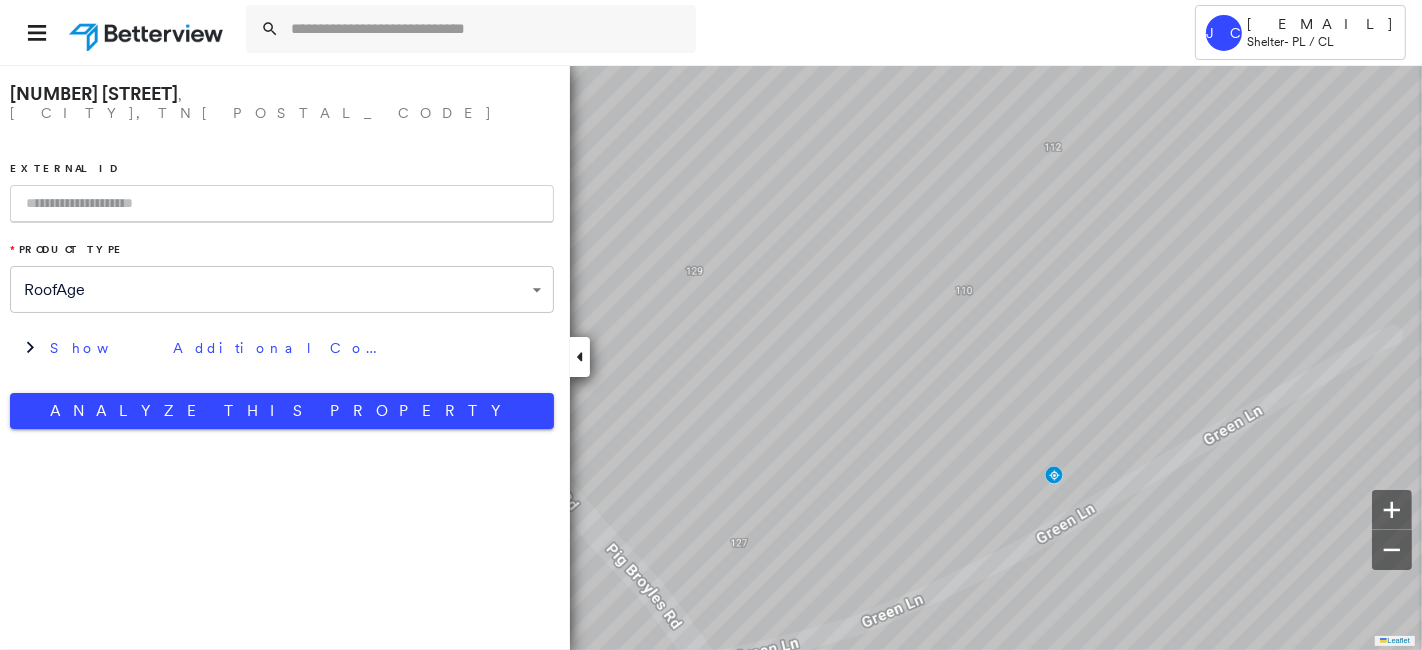 click at bounding box center [282, 204] 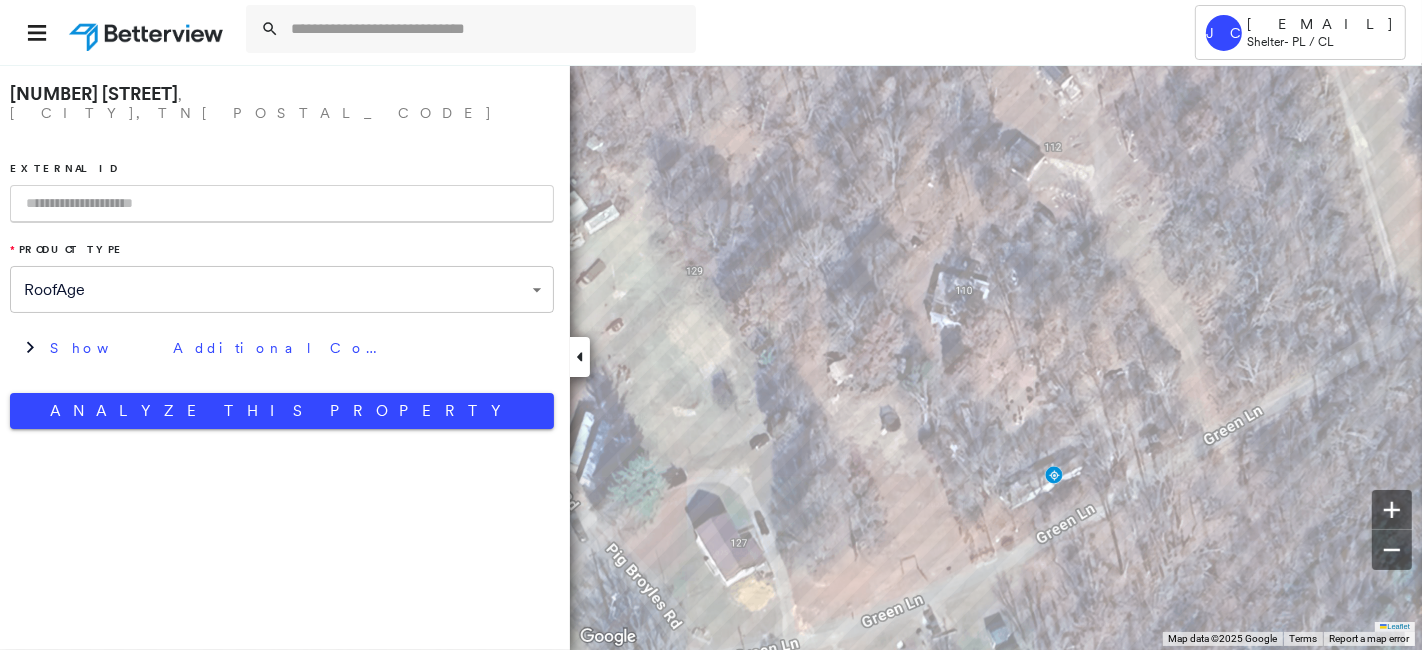 paste on "**********" 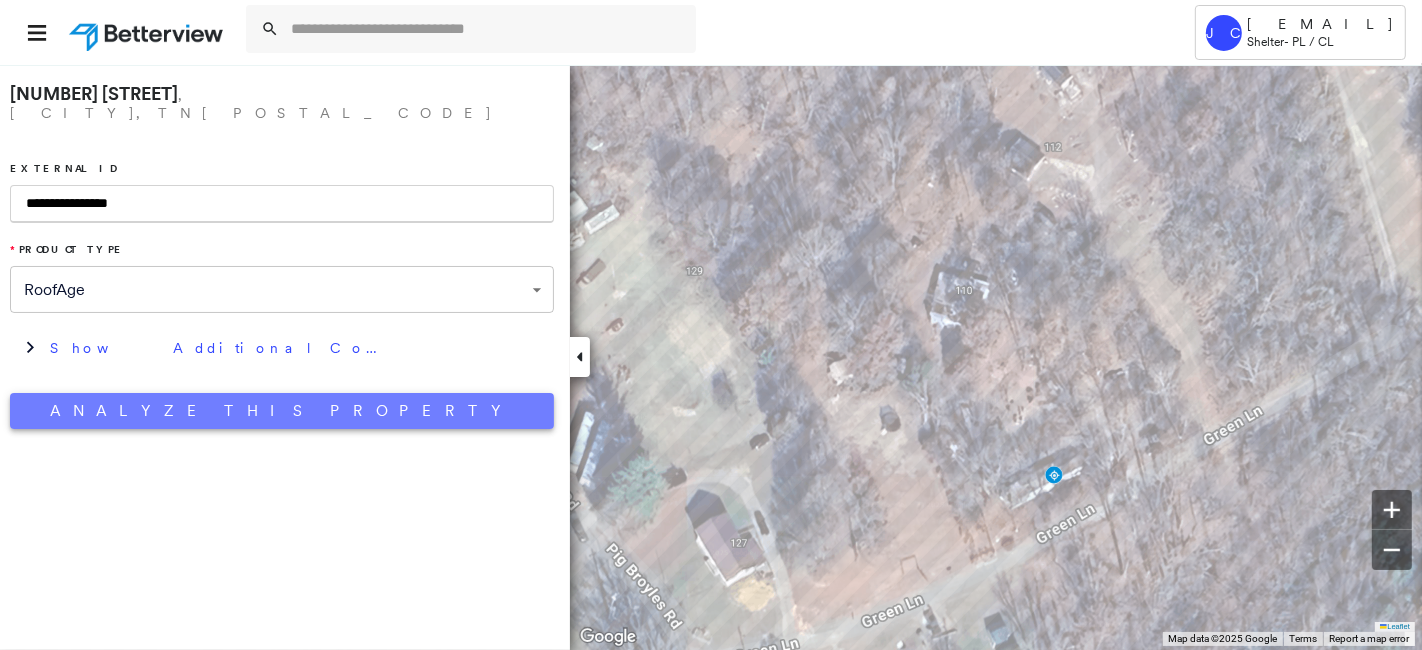 type on "**********" 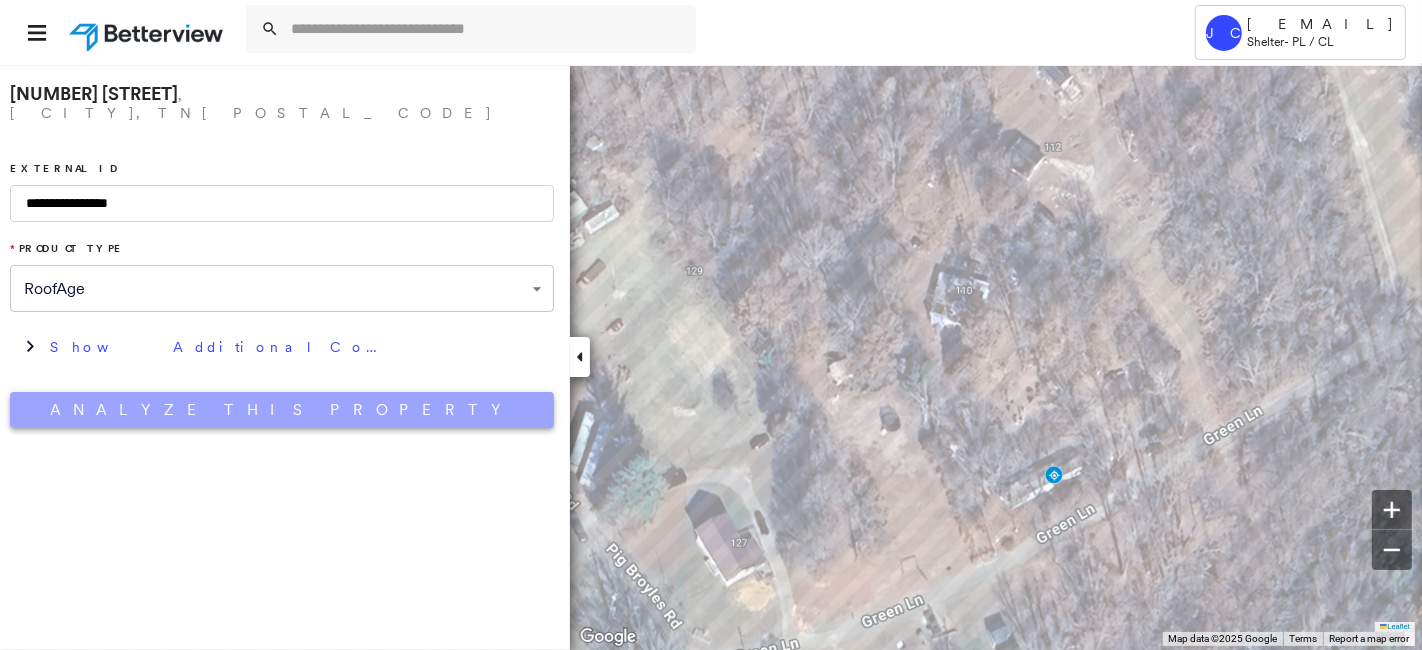 click on "Analyze This Property" at bounding box center [282, 410] 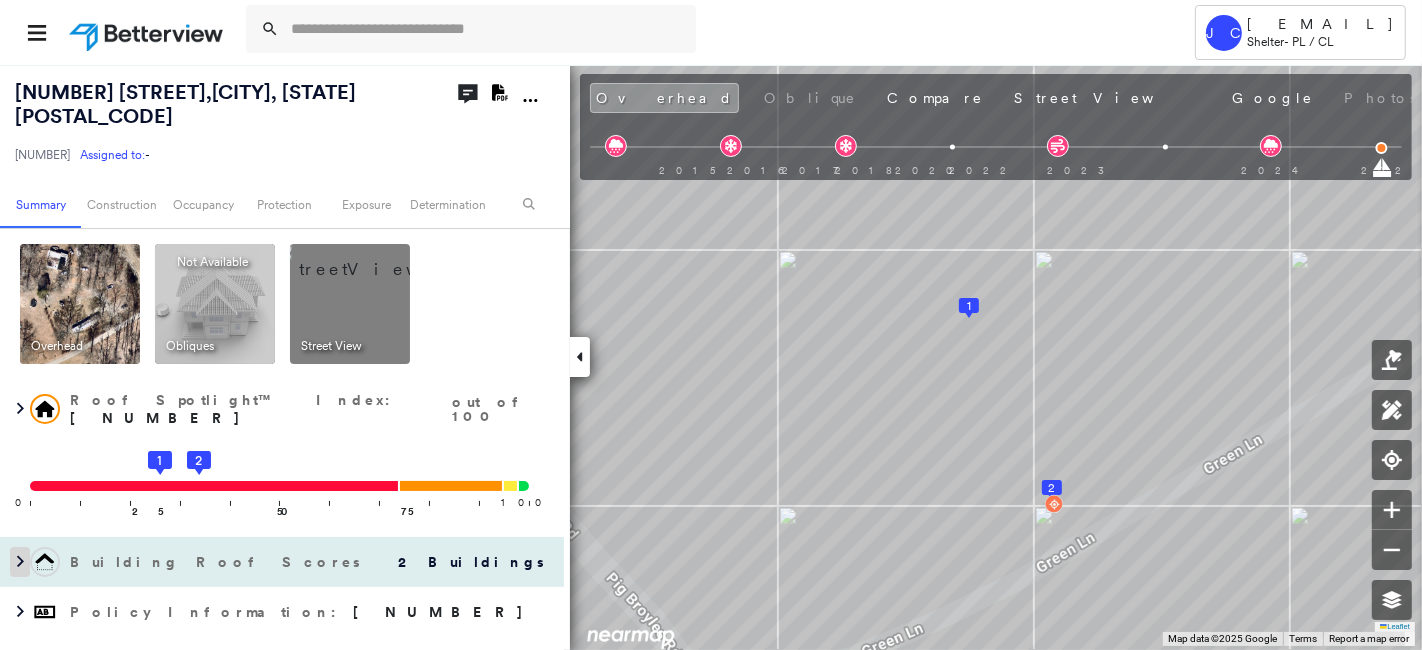 click 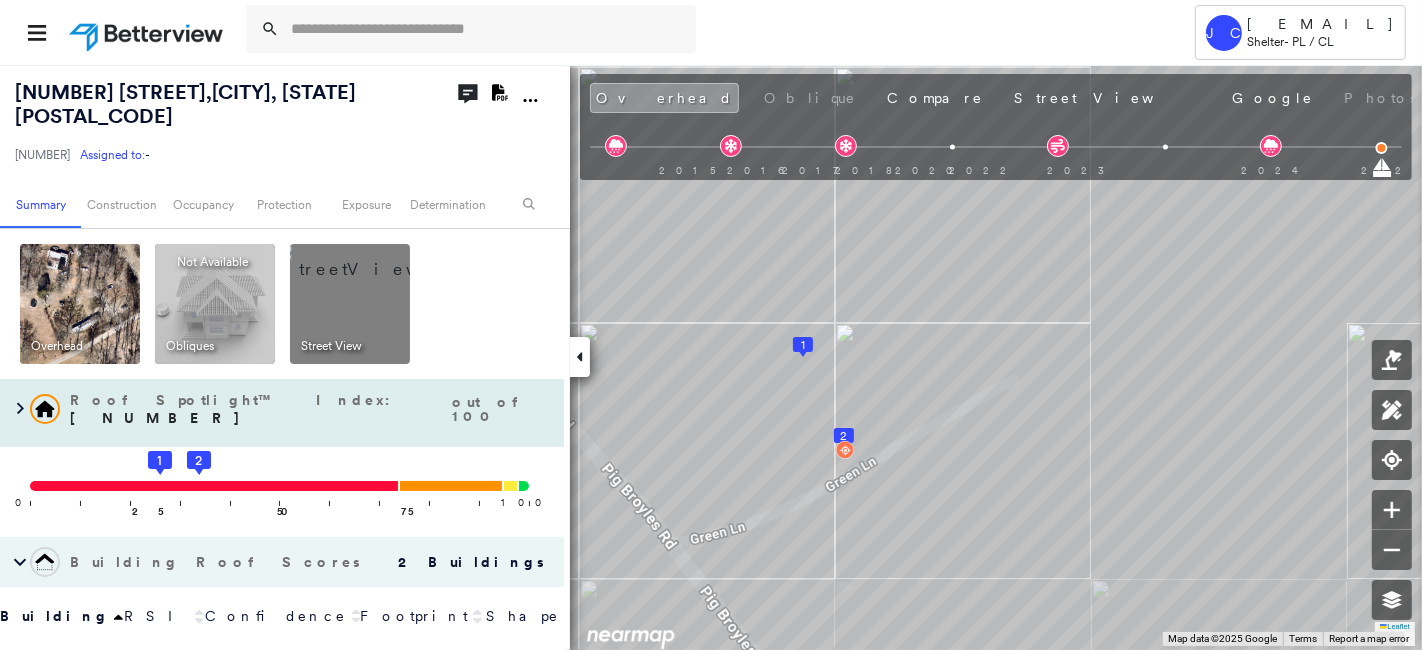 scroll, scrollTop: 111, scrollLeft: 0, axis: vertical 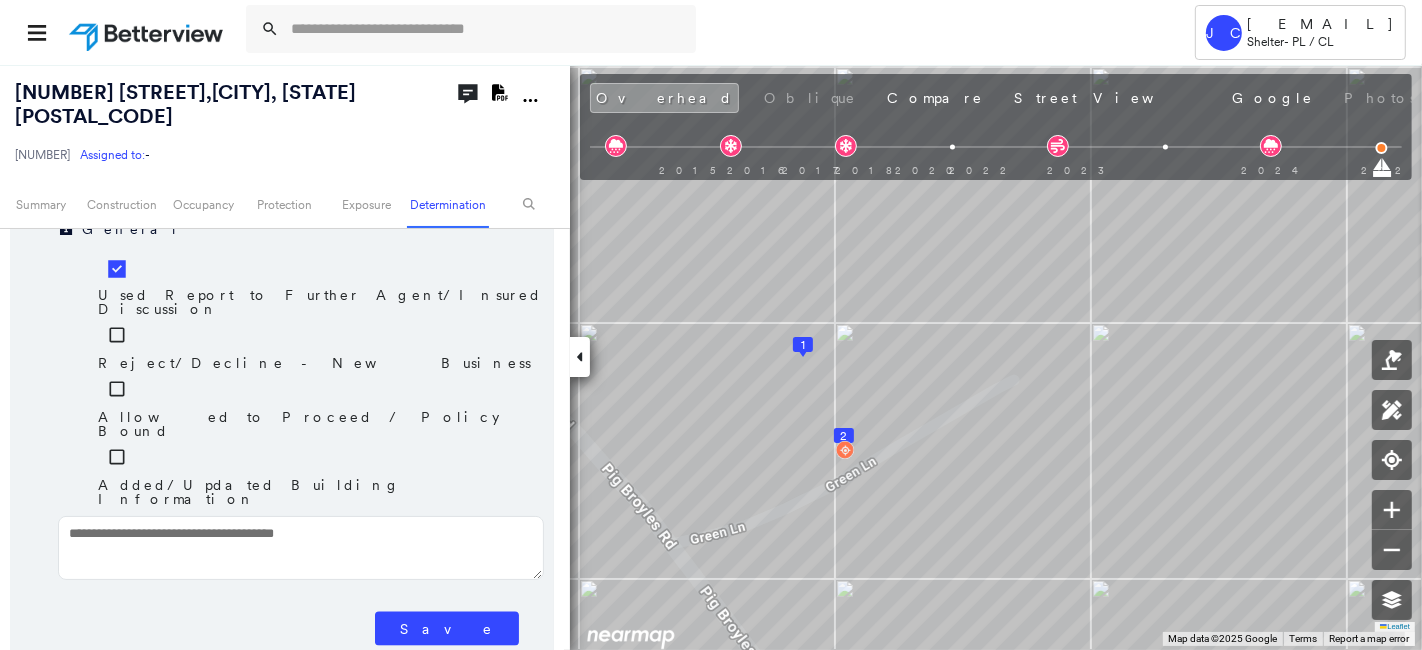 click on "Save" at bounding box center [447, 629] 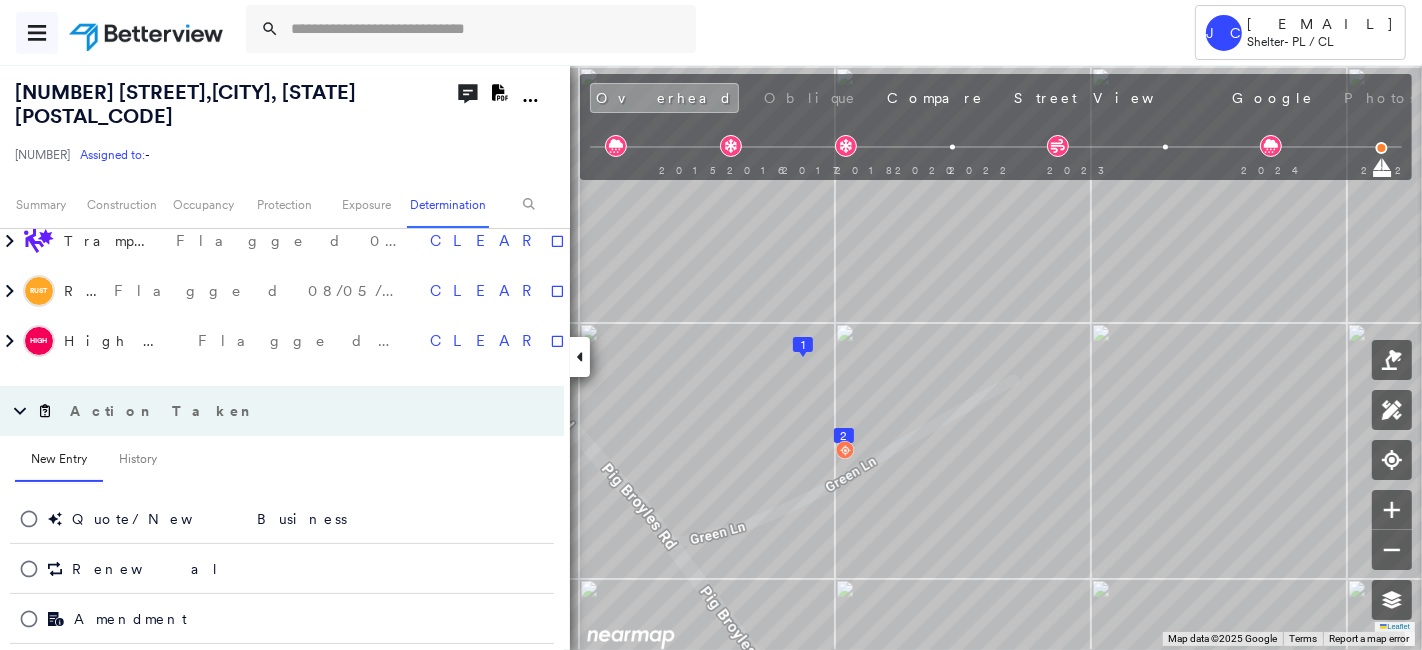 scroll, scrollTop: 1700, scrollLeft: 0, axis: vertical 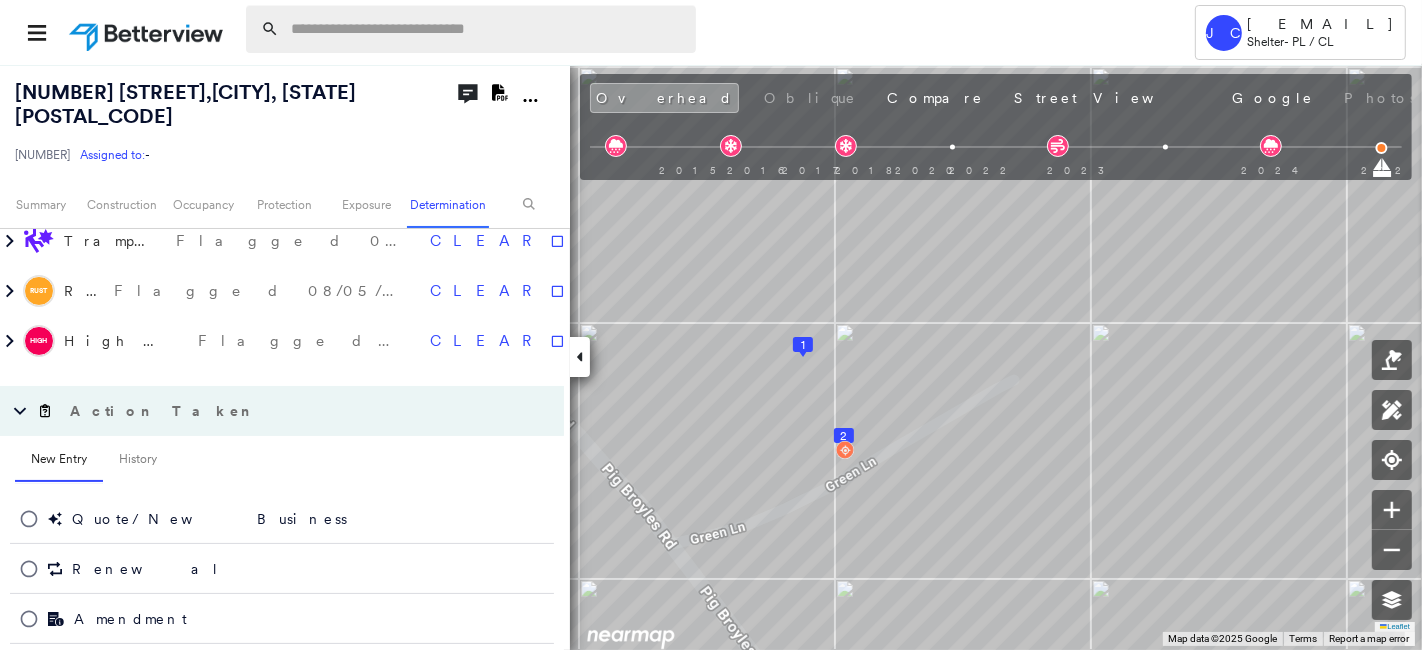 click at bounding box center [487, 29] 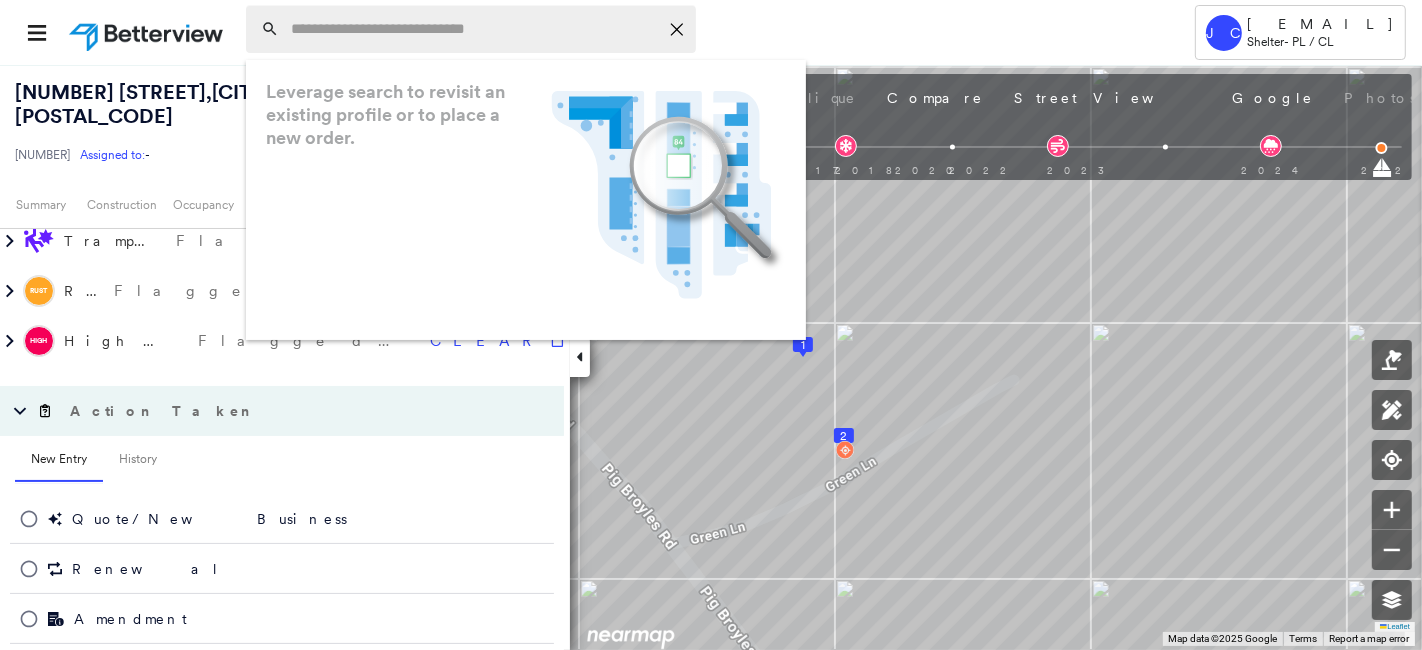 paste on "**********" 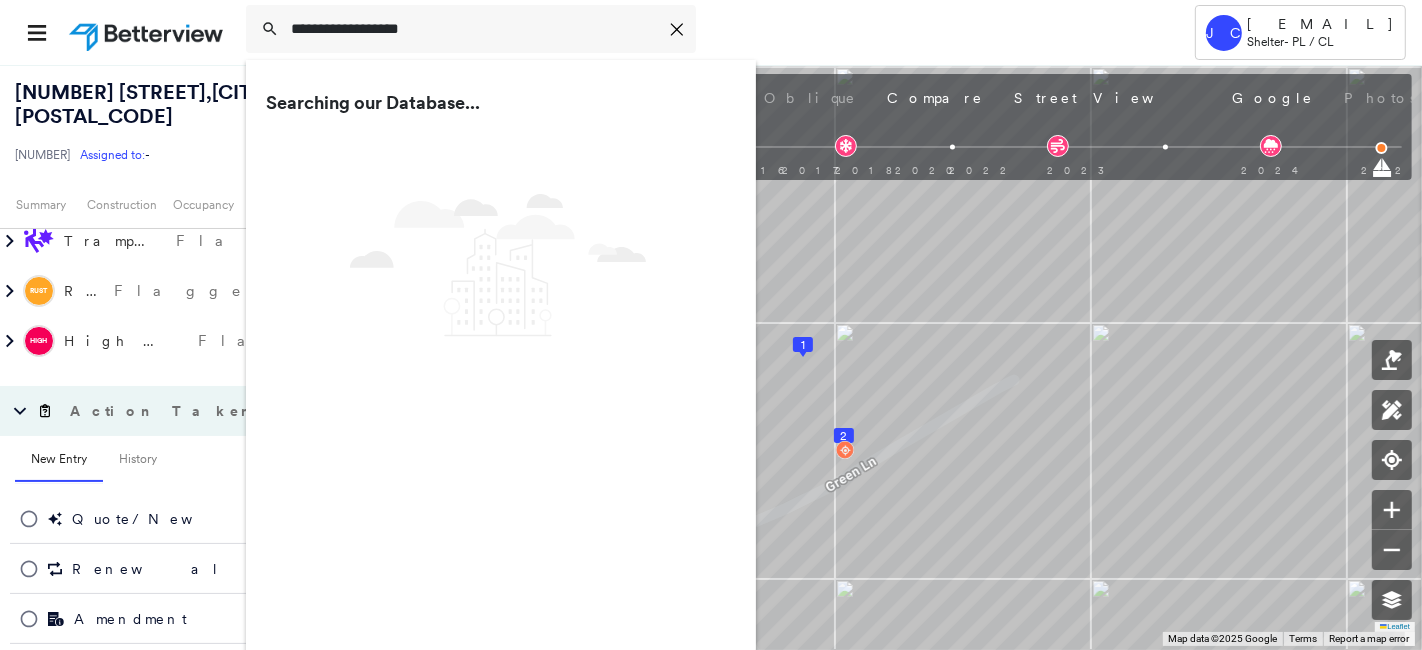 type on "**********" 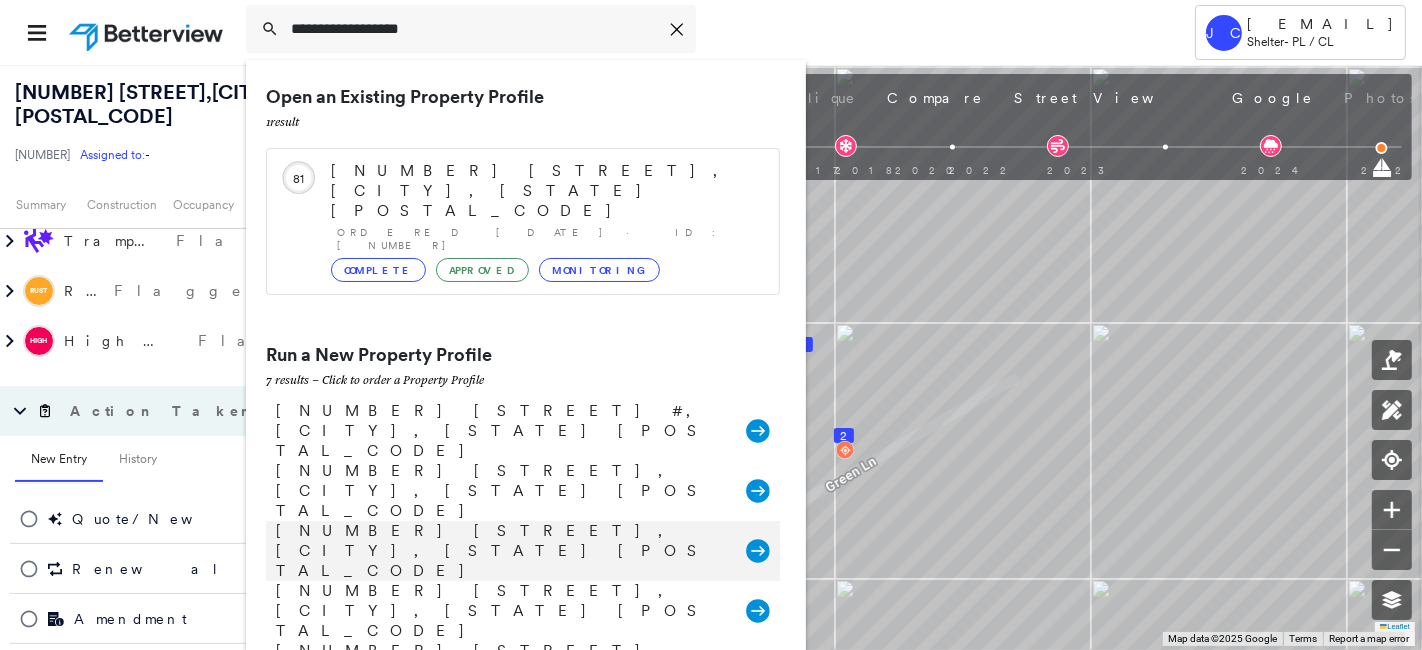 click on "[NUMBER] [STREET], [CITY], [STATE] [POSTAL_CODE]" at bounding box center (501, 551) 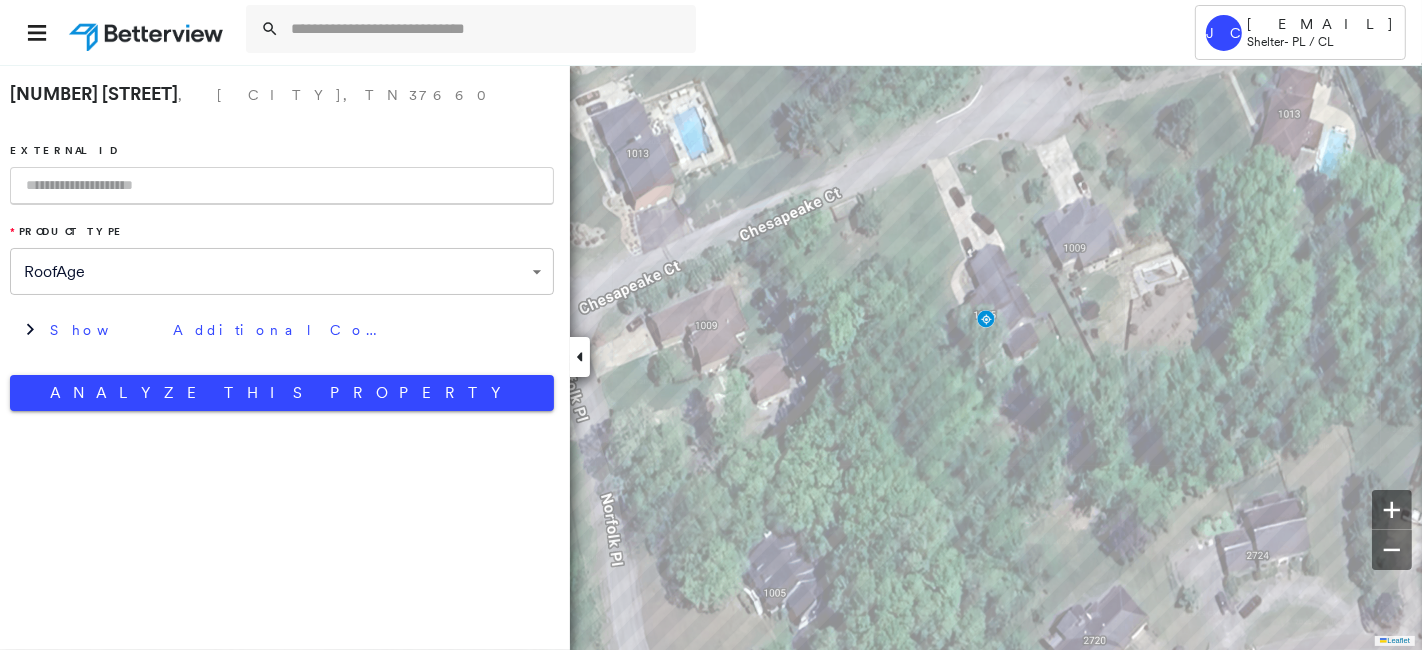 click at bounding box center [282, 186] 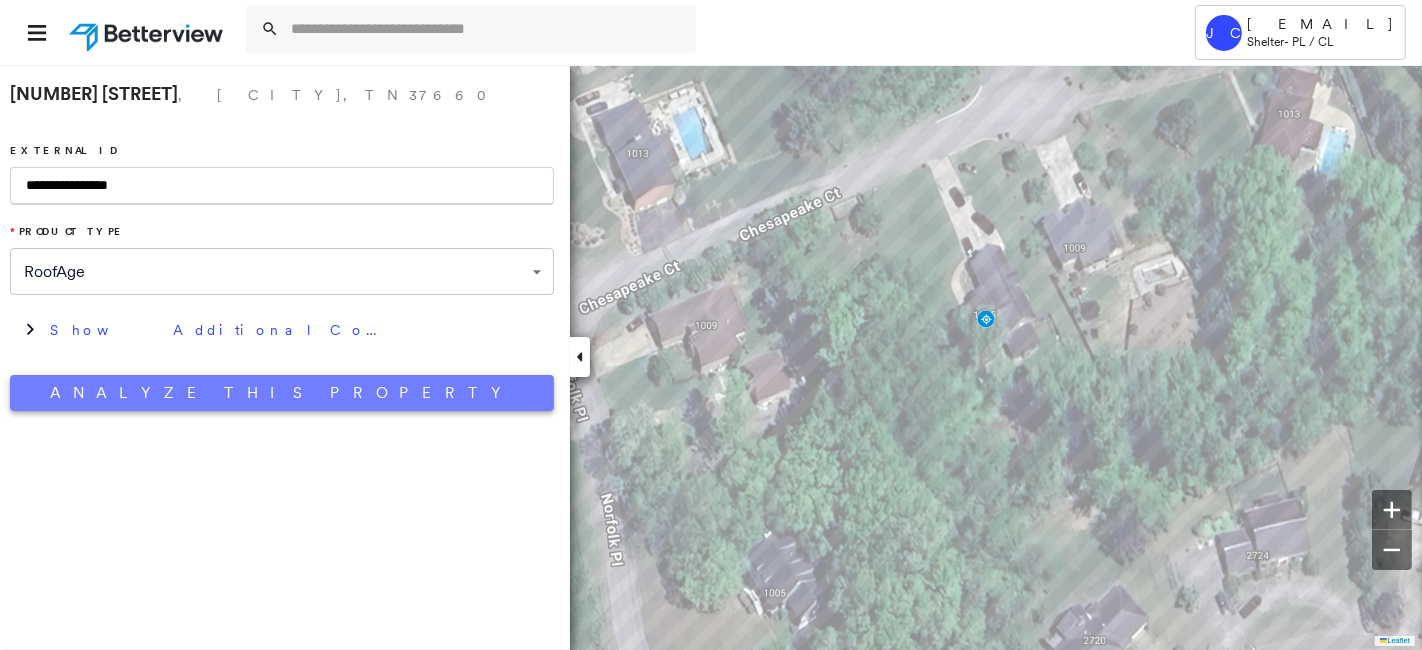 type on "**********" 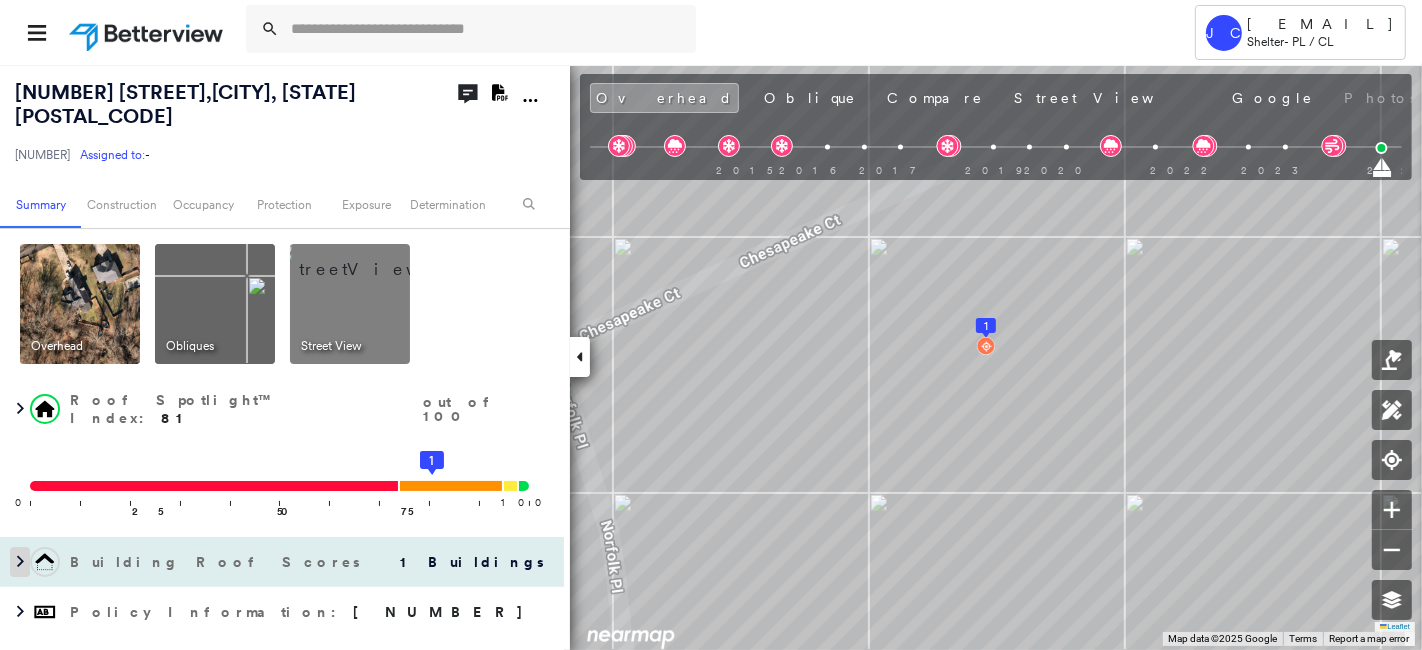 click 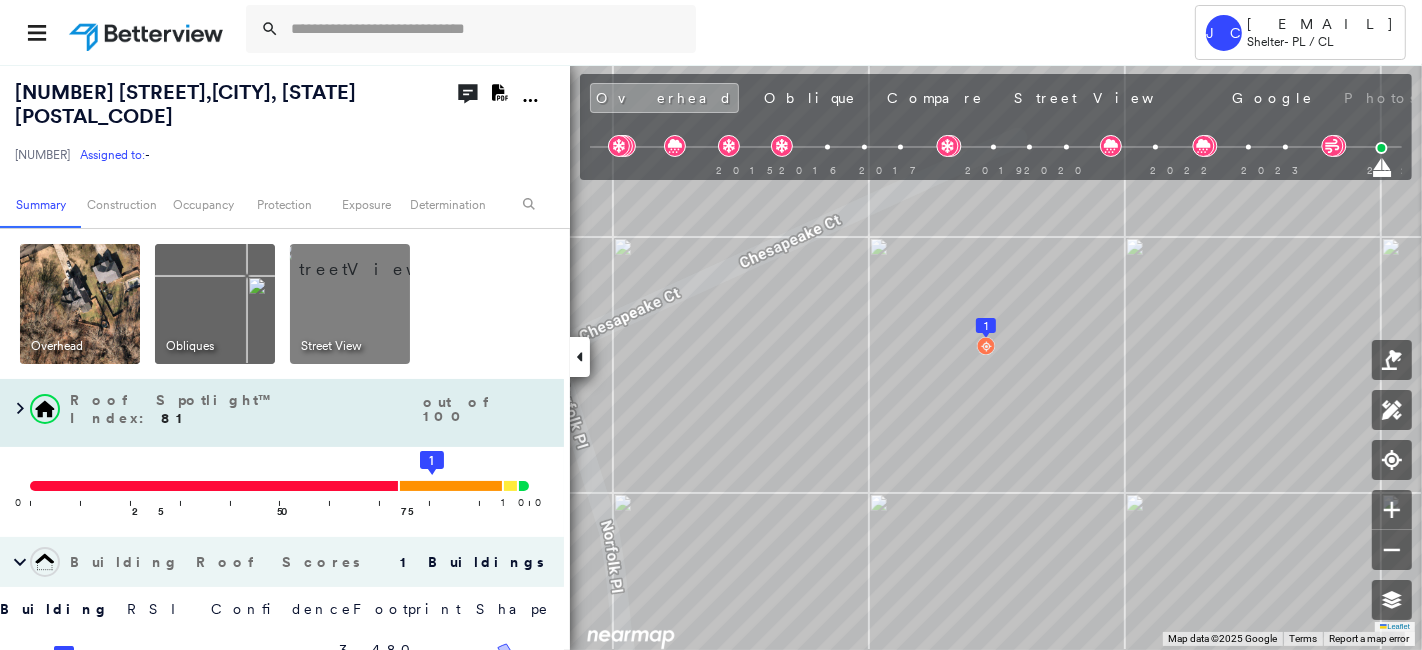 scroll, scrollTop: 222, scrollLeft: 0, axis: vertical 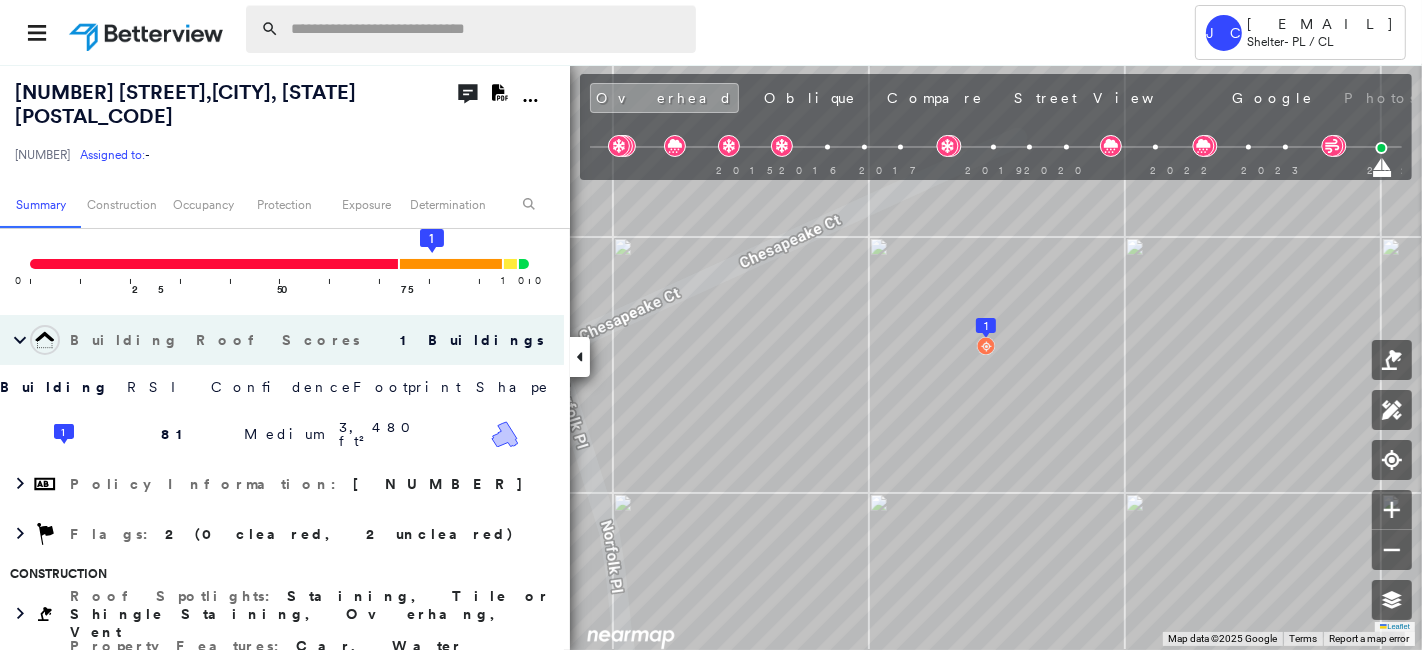click at bounding box center (487, 29) 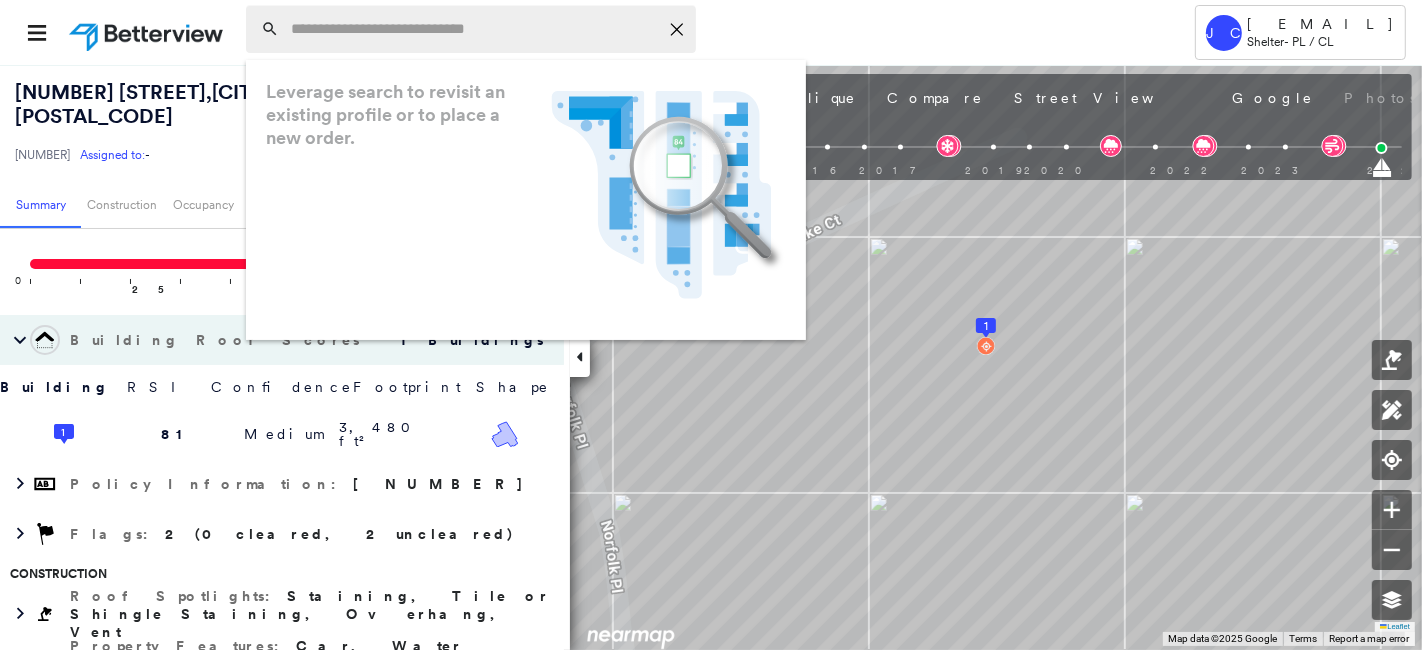 paste on "**********" 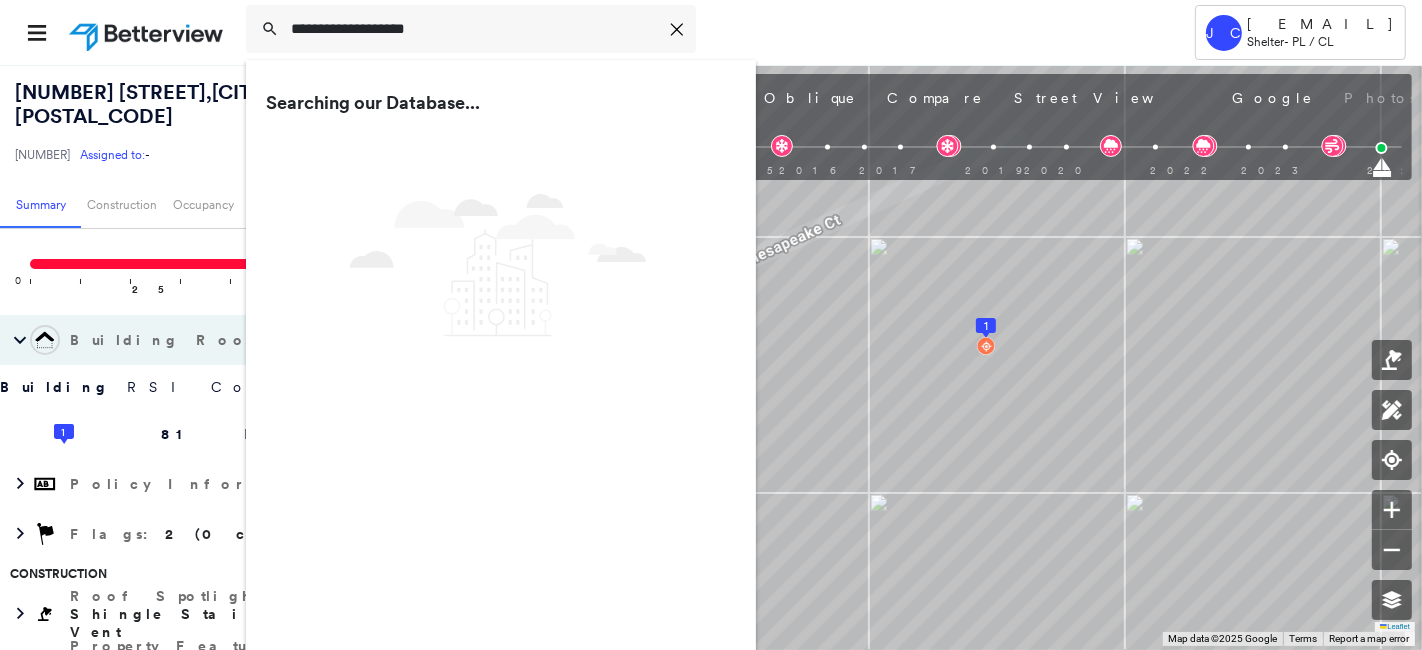 type on "**********" 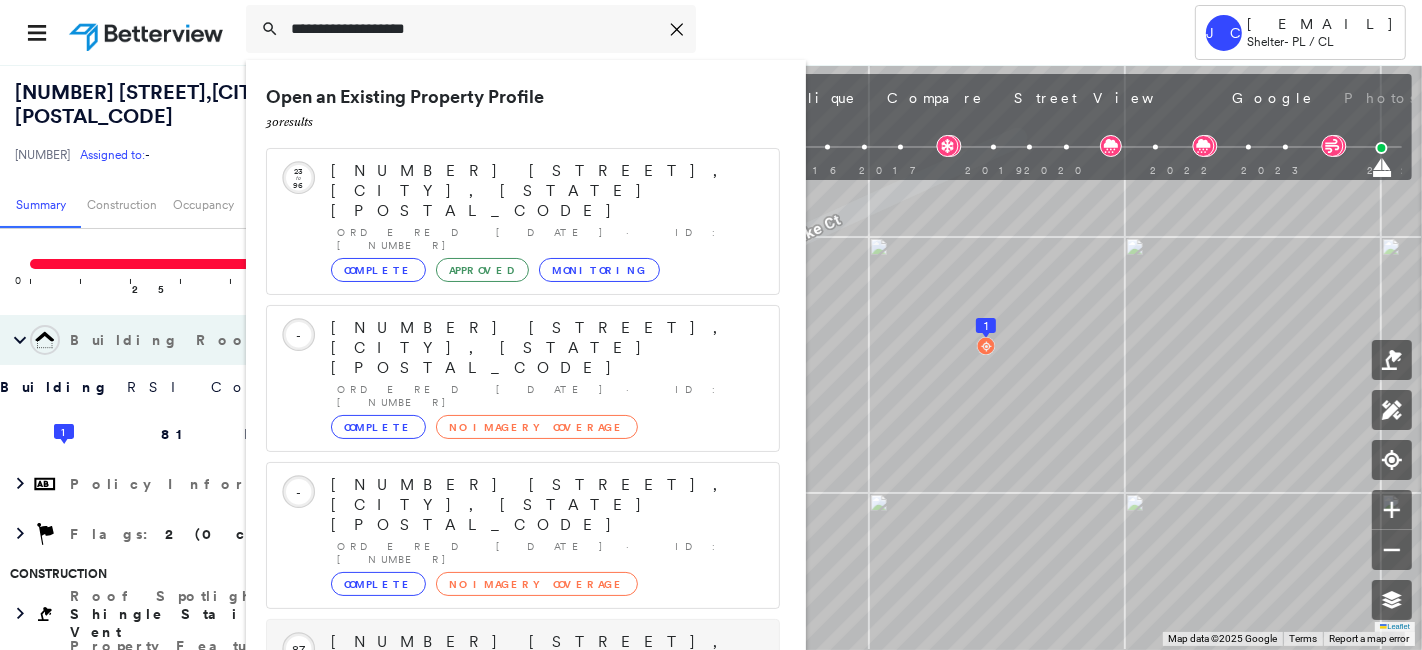 scroll, scrollTop: 205, scrollLeft: 0, axis: vertical 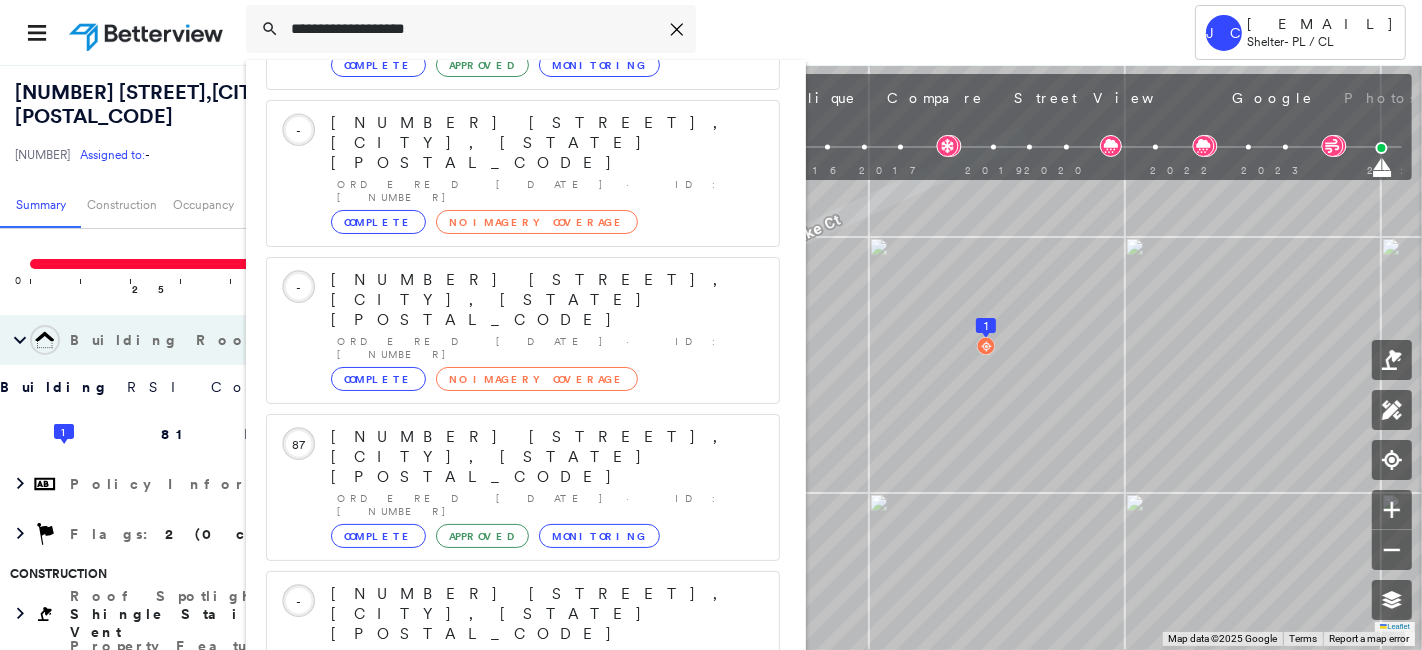 click on "[NUMBER] [STREET], [CITY], [STATE] [POSTAL_CODE]" at bounding box center [501, 906] 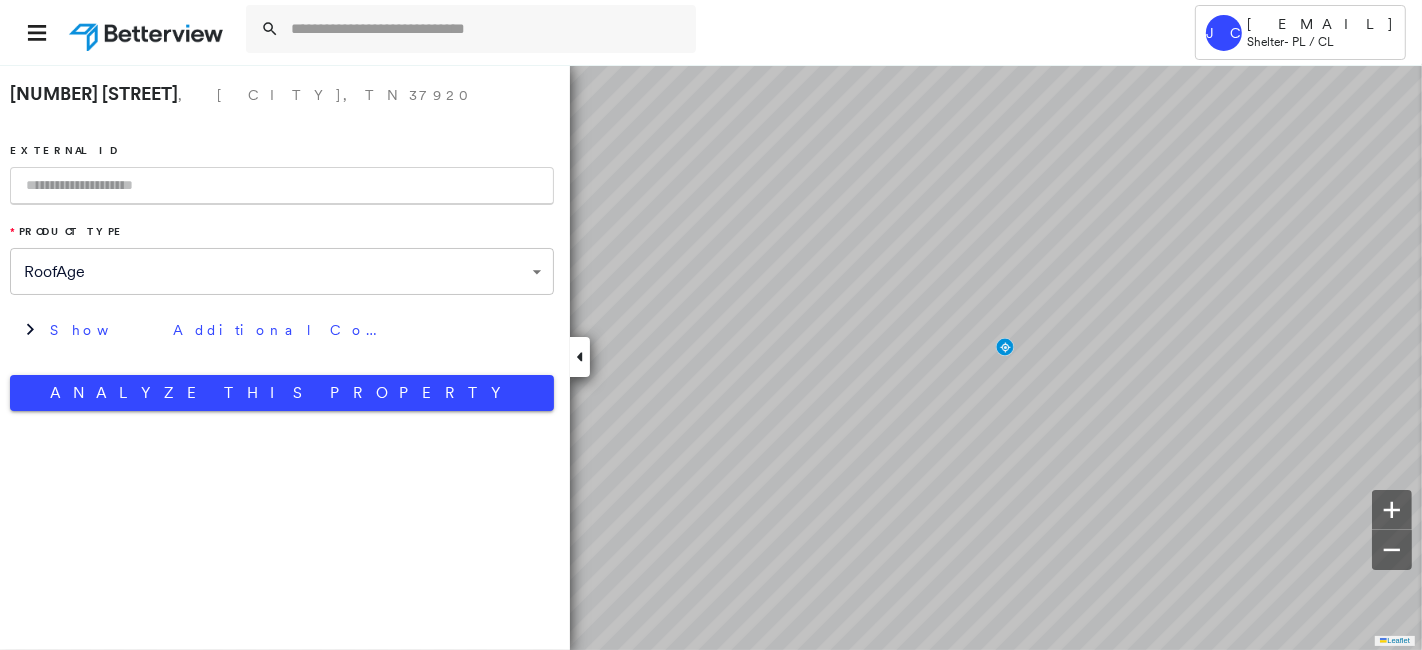 click at bounding box center (282, 186) 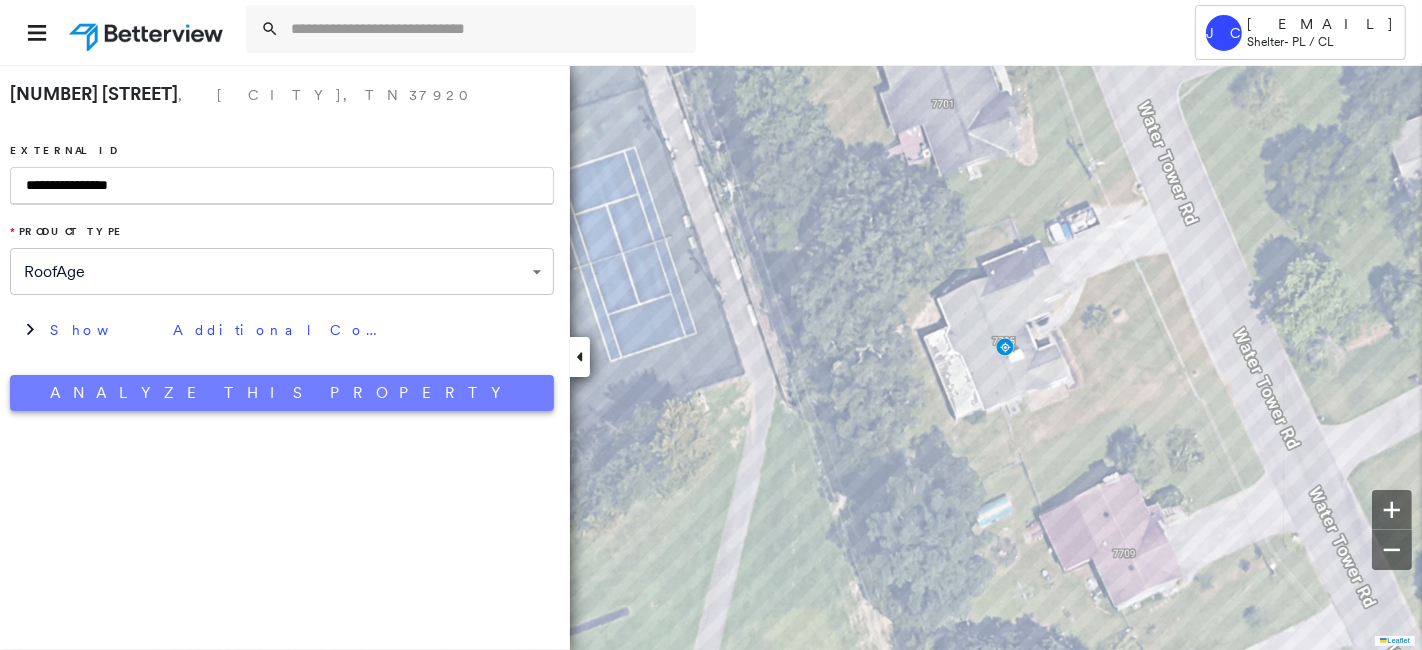 type on "**********" 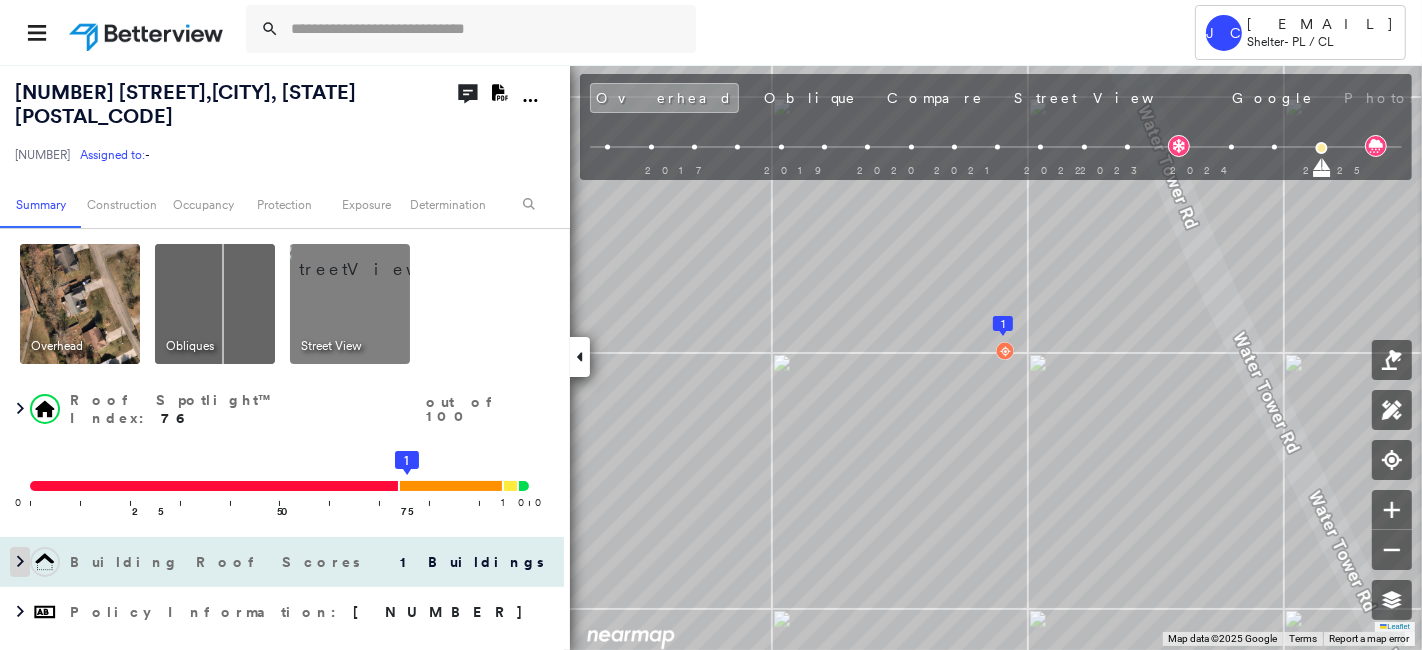 click 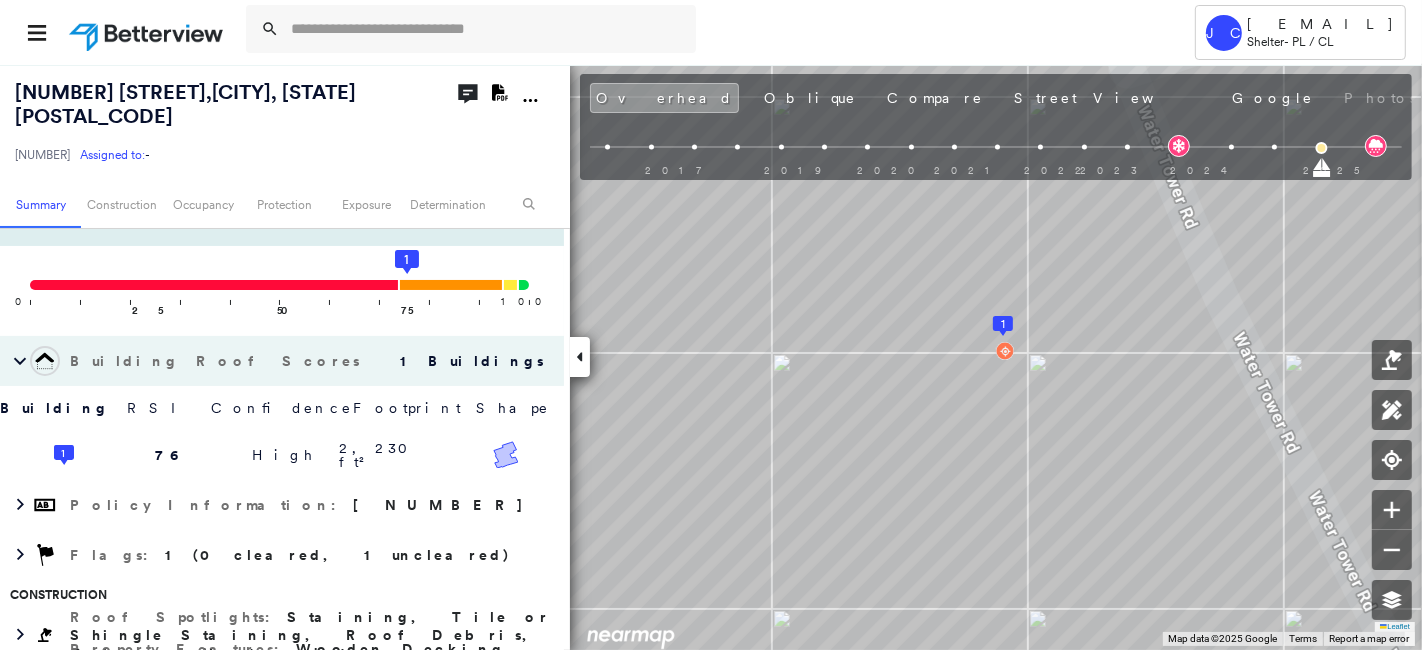 scroll, scrollTop: 222, scrollLeft: 0, axis: vertical 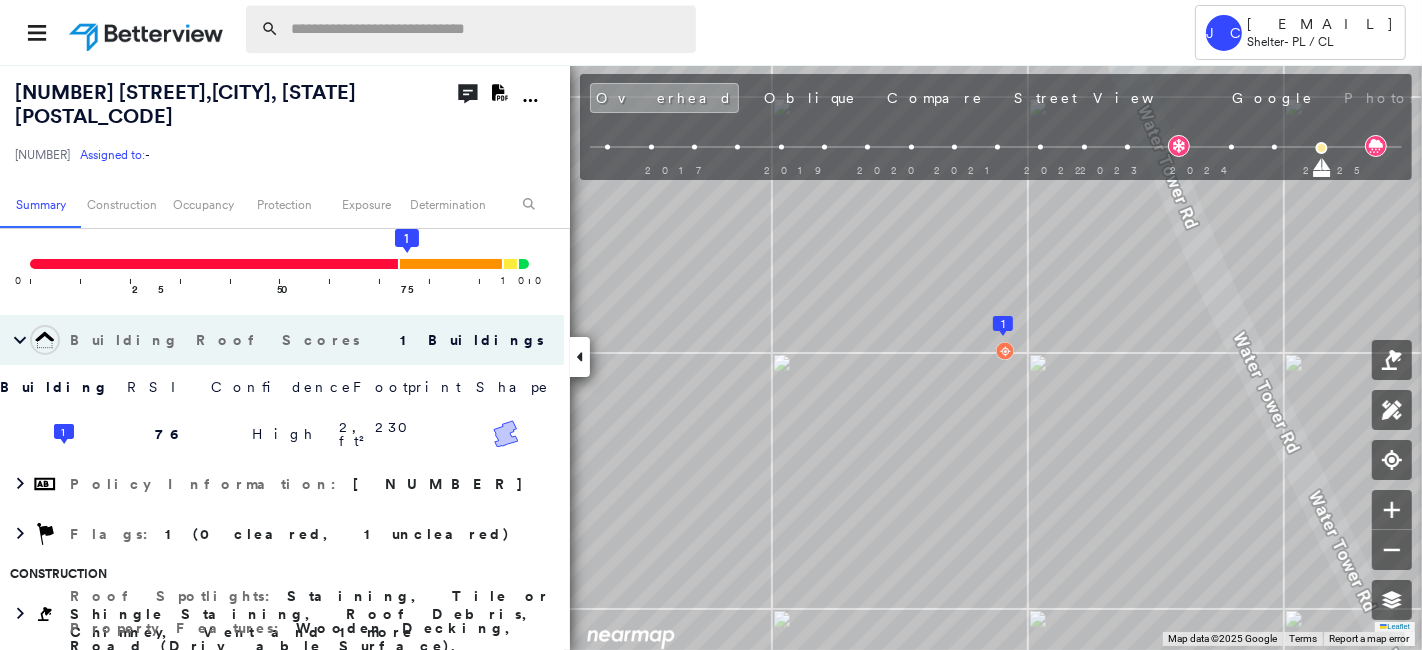 click at bounding box center [487, 29] 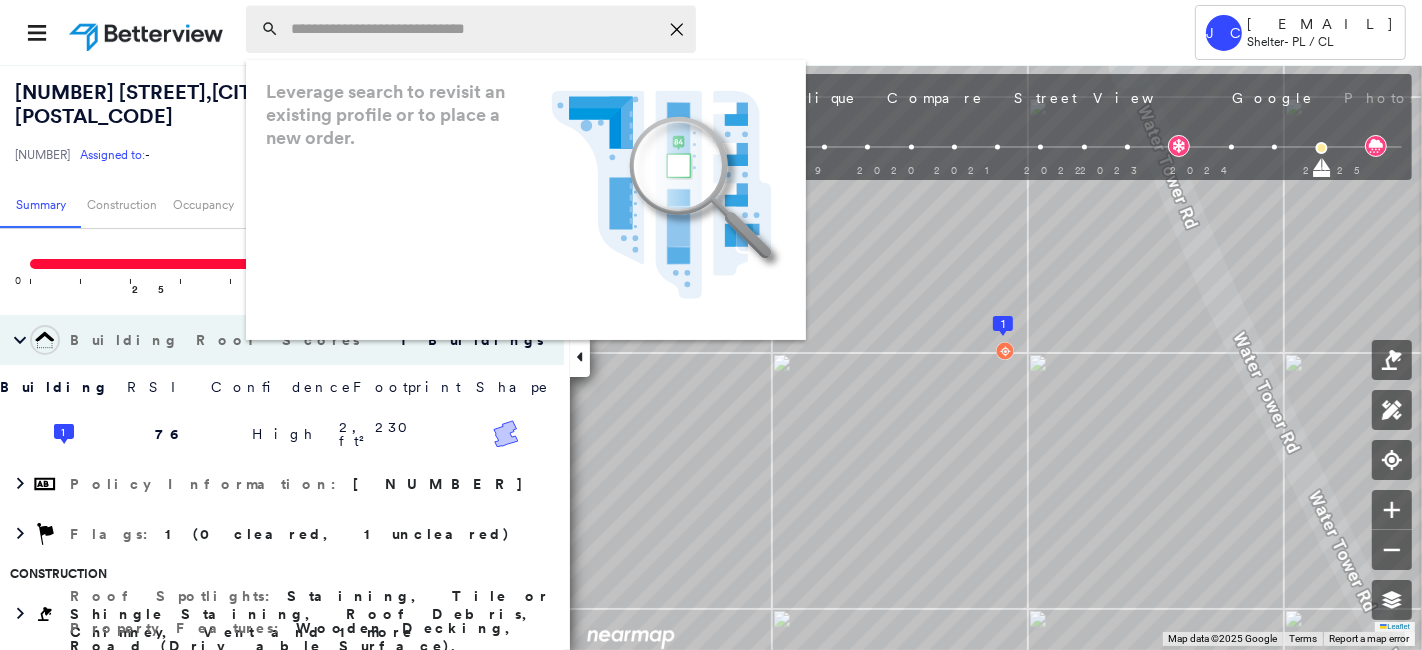 paste on "**********" 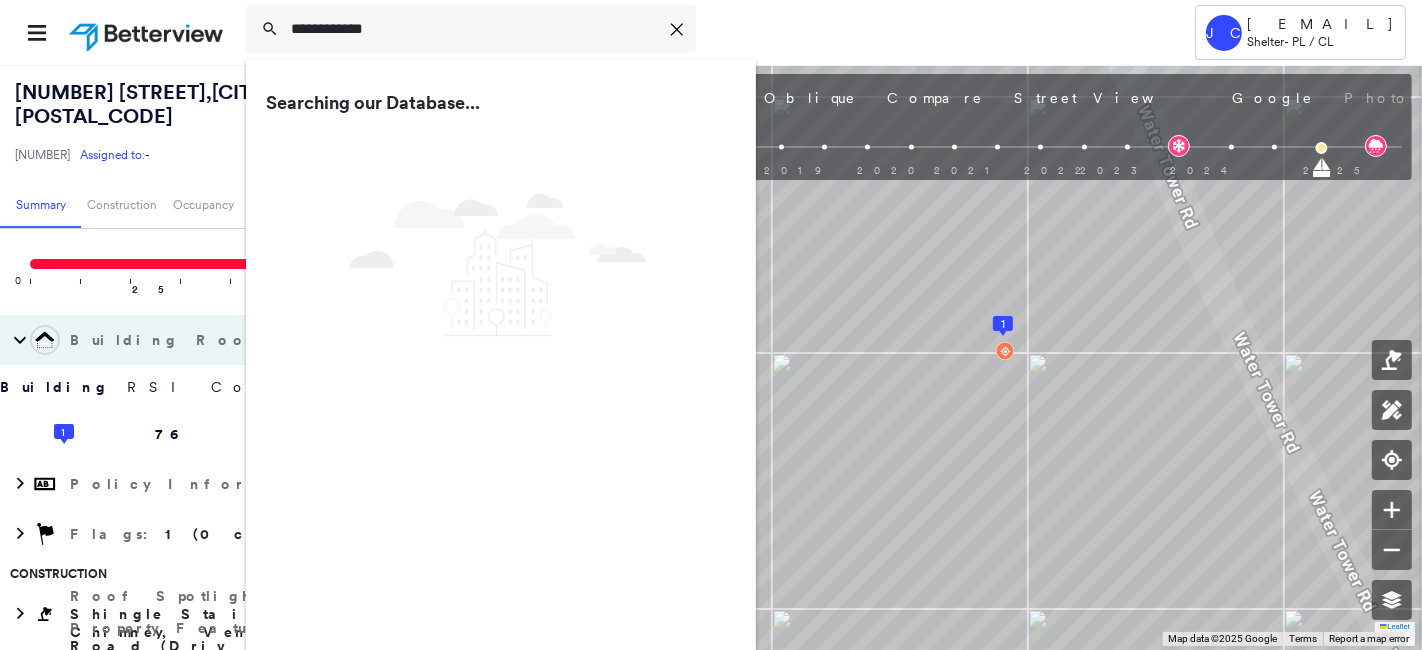 type on "**********" 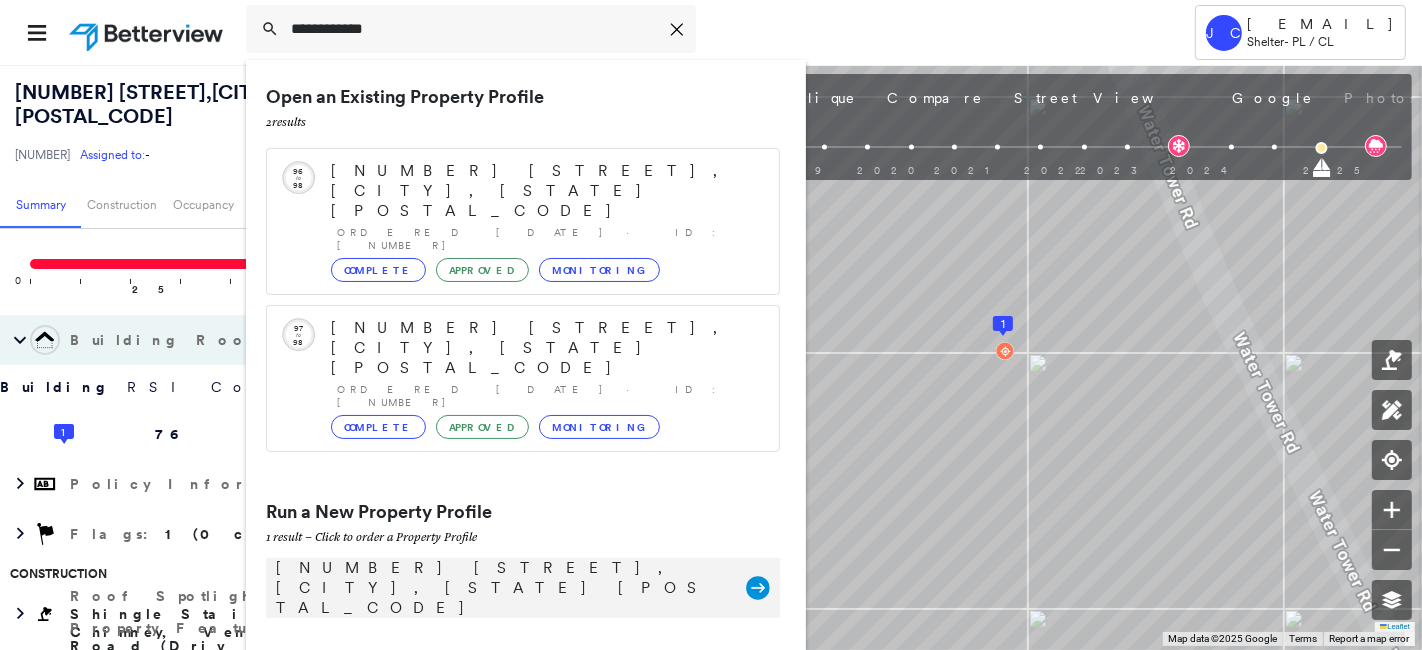 click on "[NUMBER] [STREET], [CITY], [STATE] [POSTAL_CODE]" at bounding box center [501, 588] 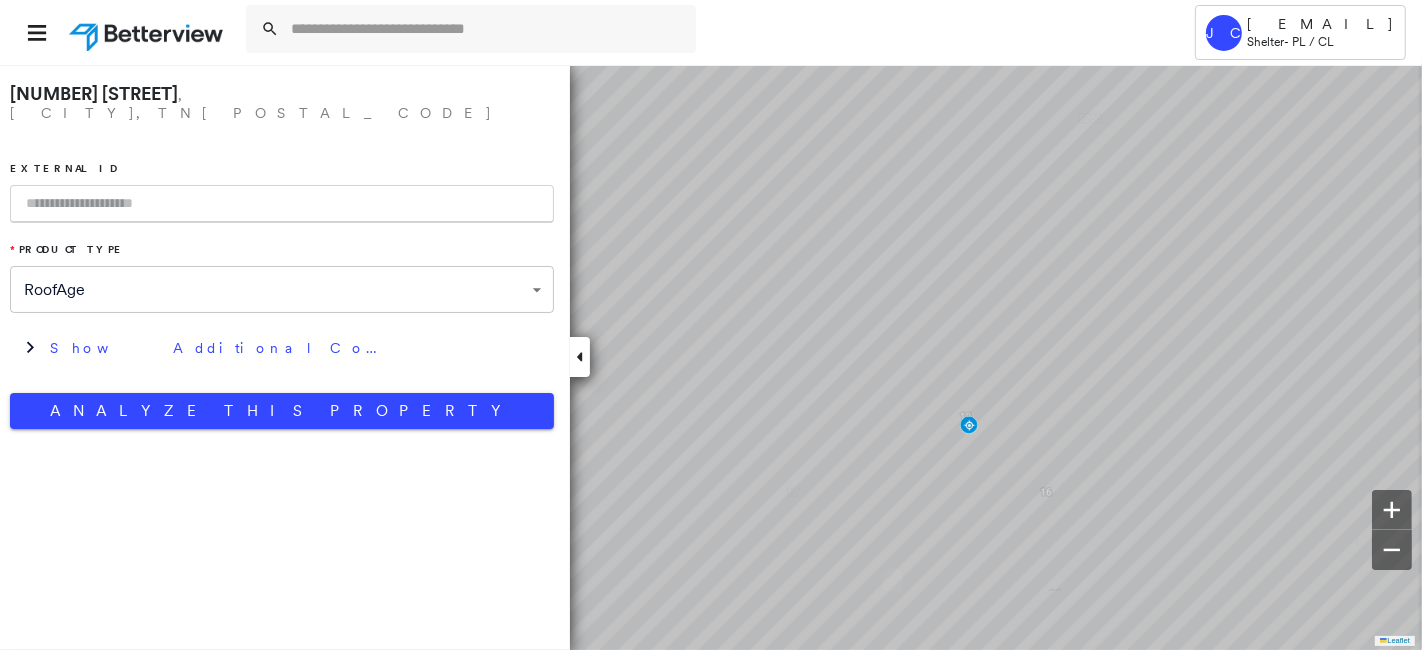 click at bounding box center [282, 204] 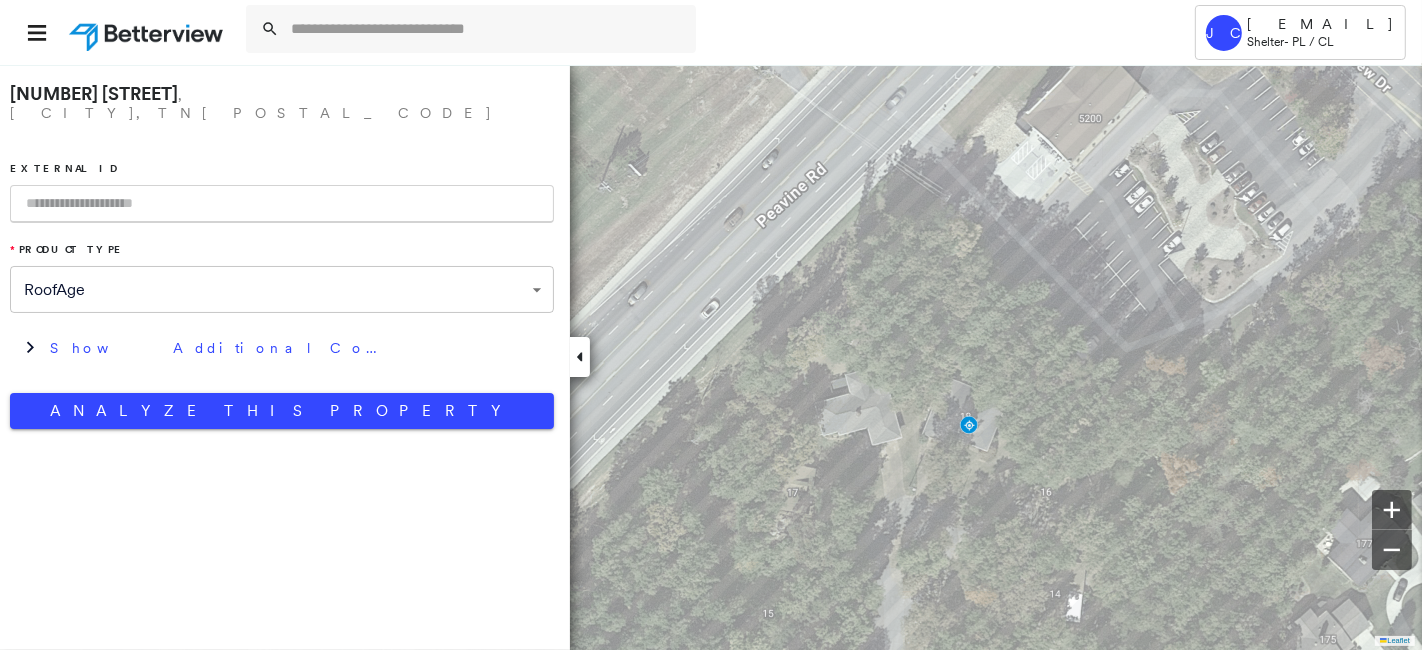 click at bounding box center (282, 204) 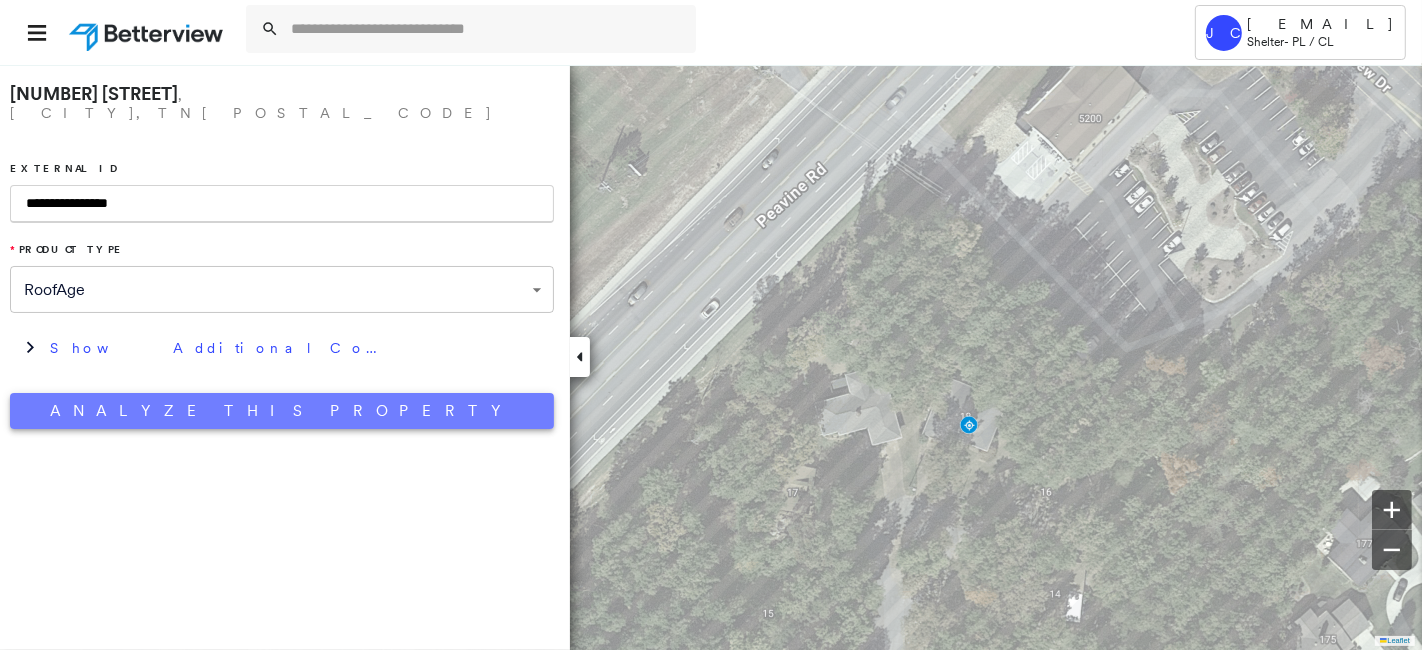 type on "**********" 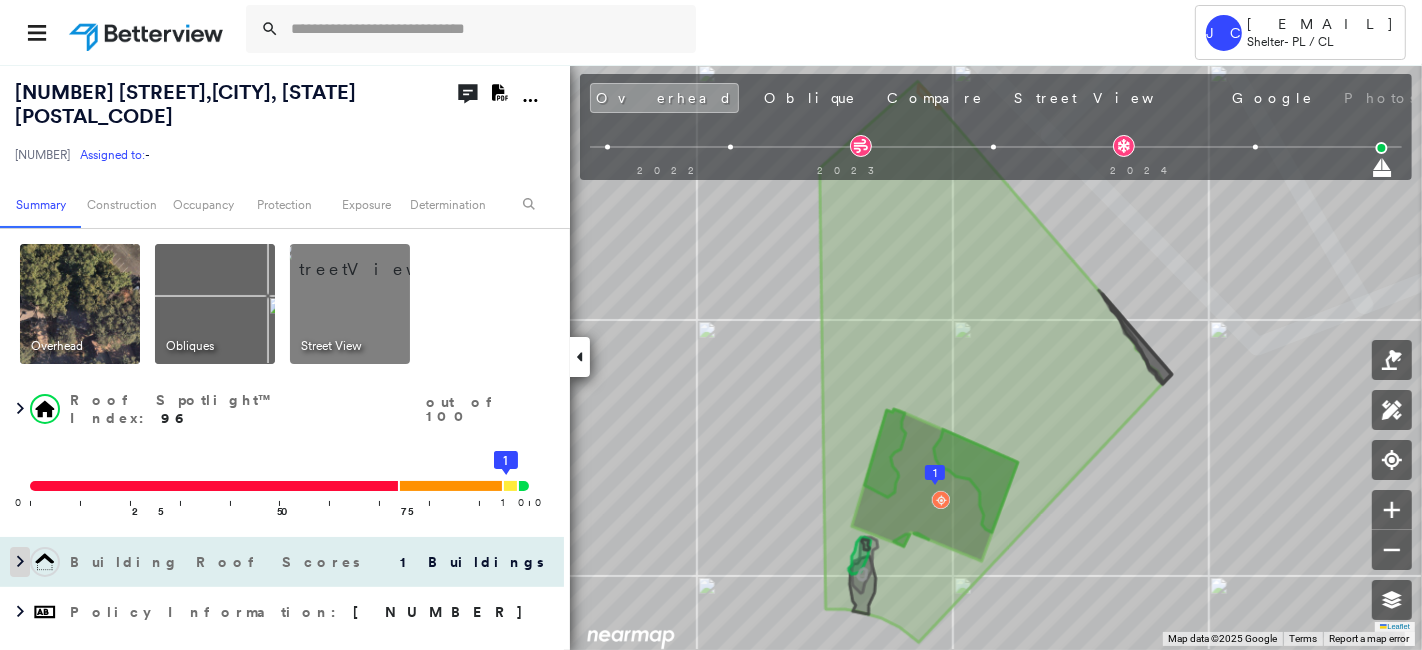 click 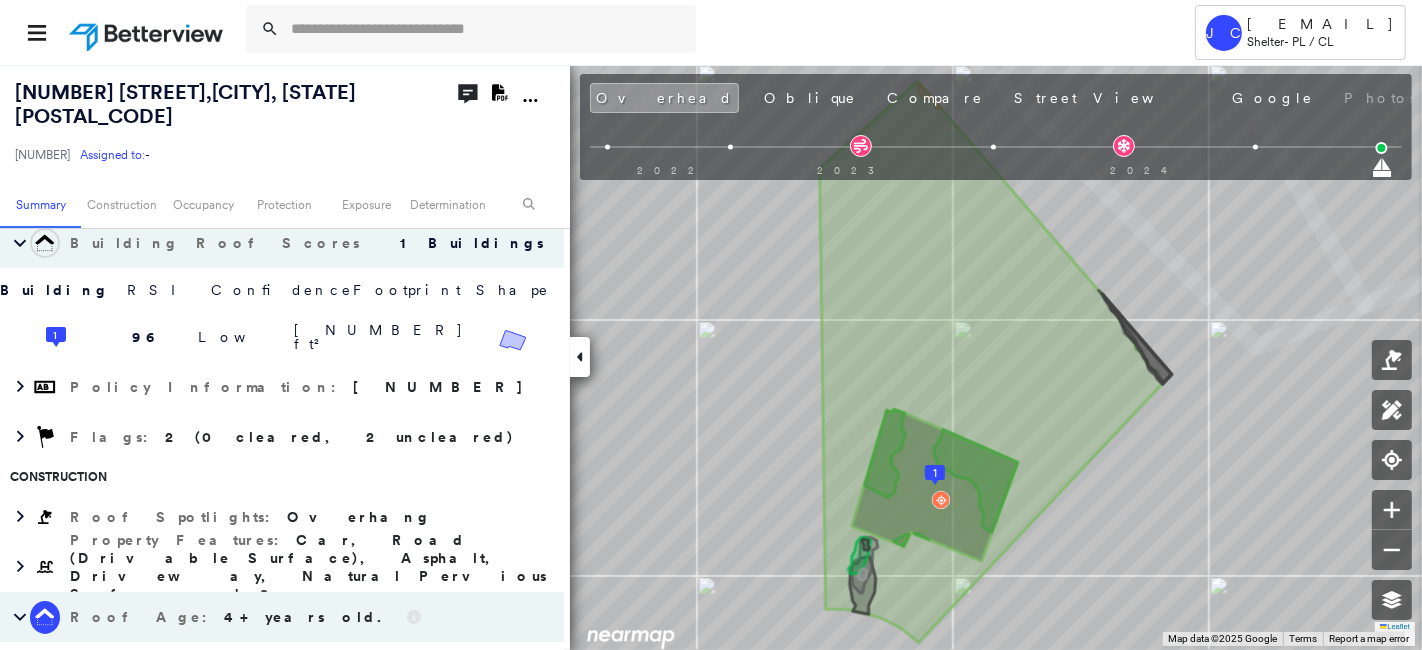 scroll, scrollTop: 333, scrollLeft: 0, axis: vertical 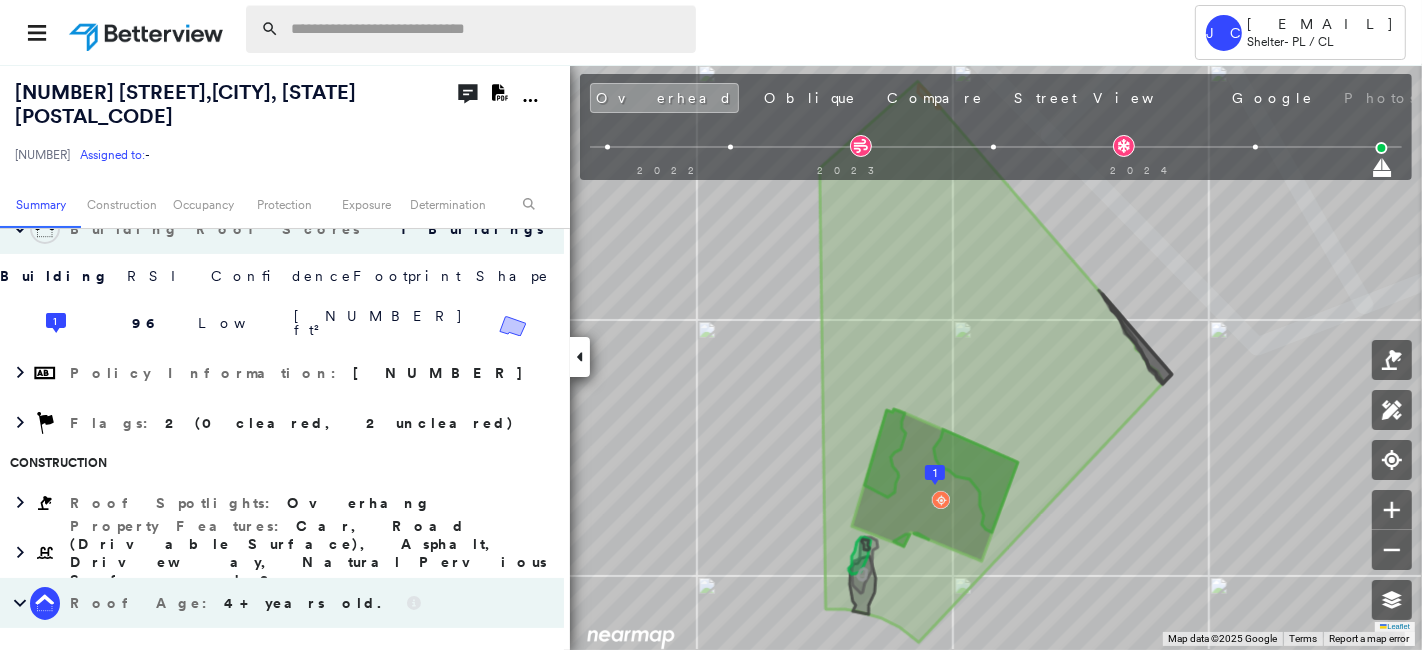click at bounding box center (487, 29) 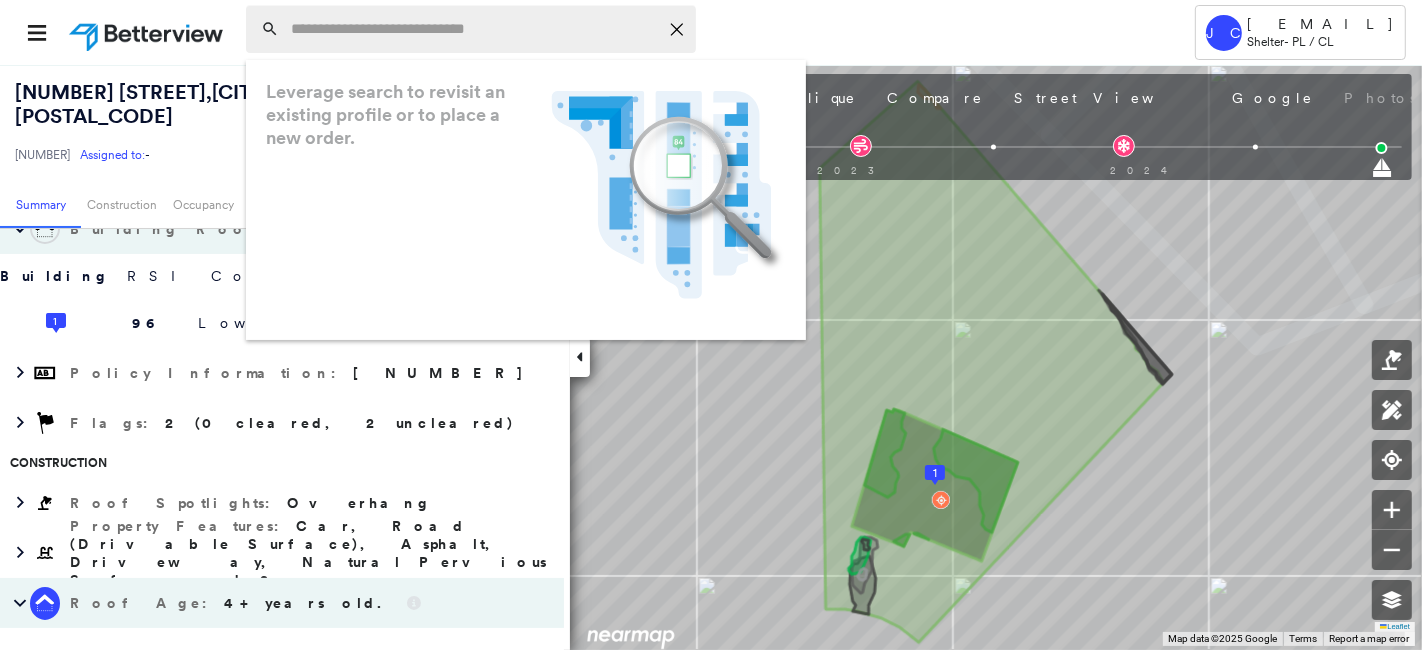 paste on "**********" 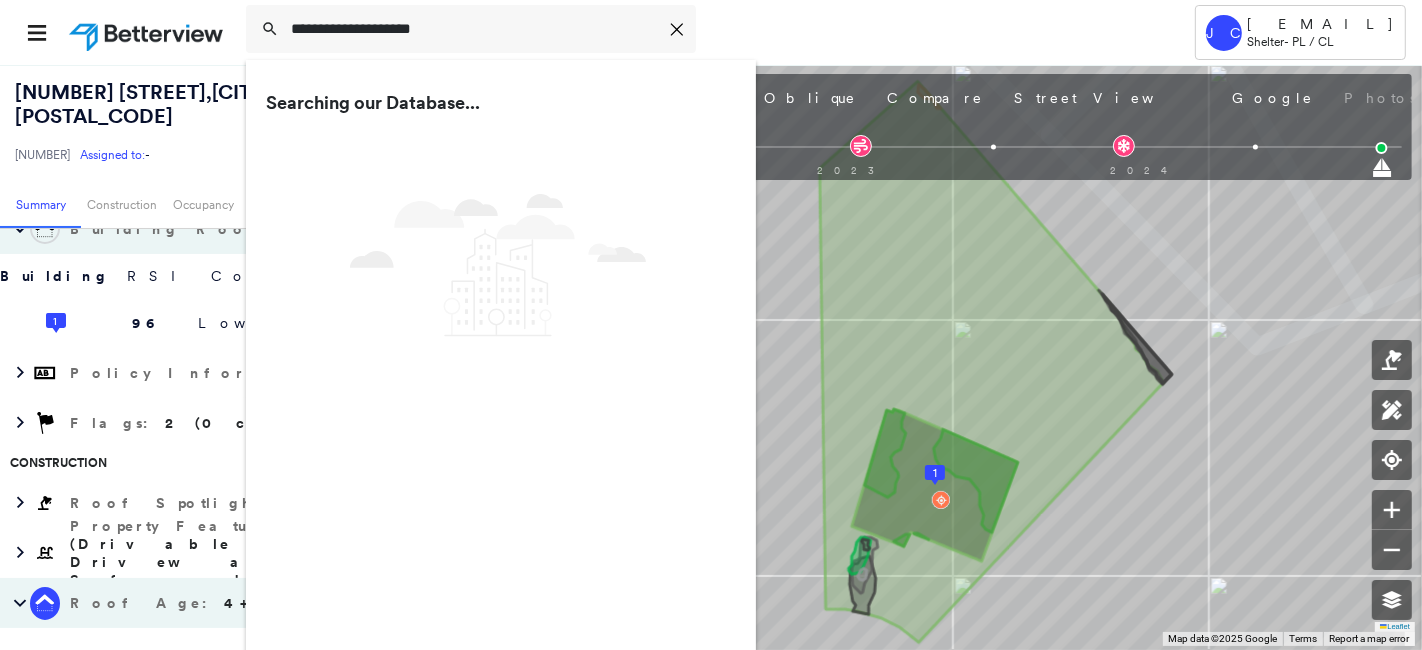 type on "**********" 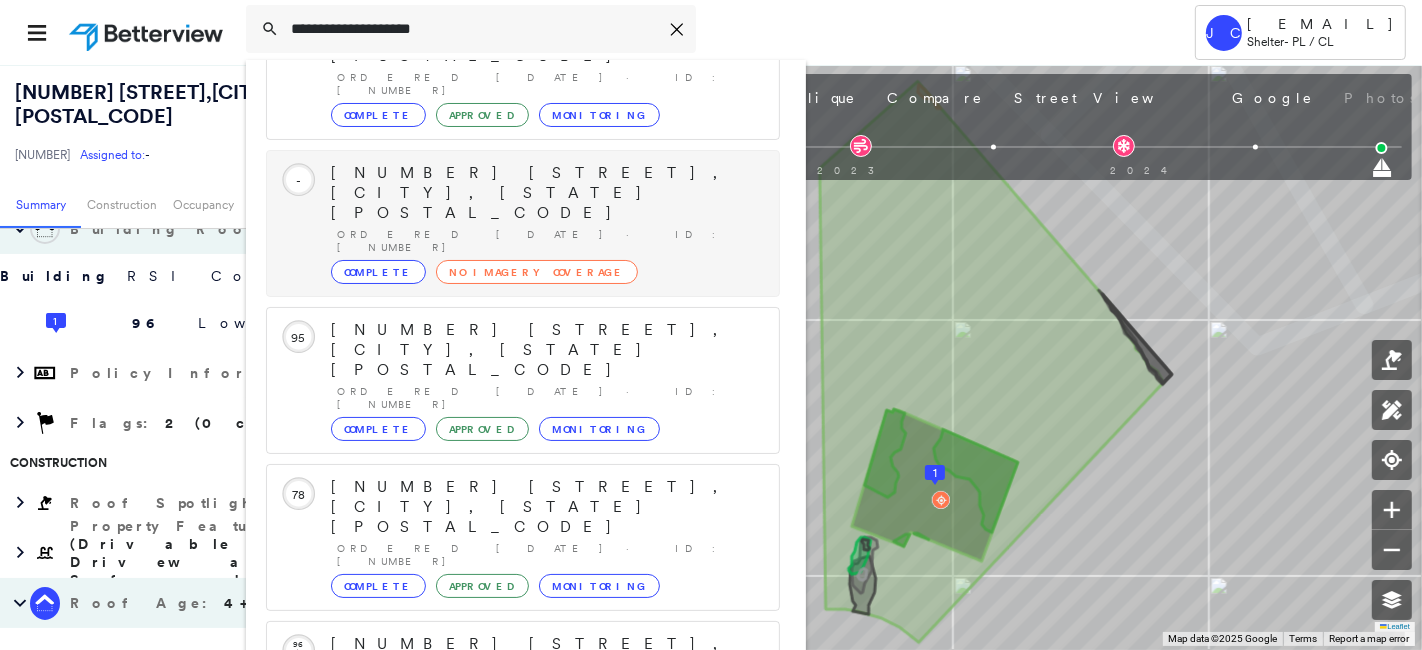 scroll, scrollTop: 205, scrollLeft: 0, axis: vertical 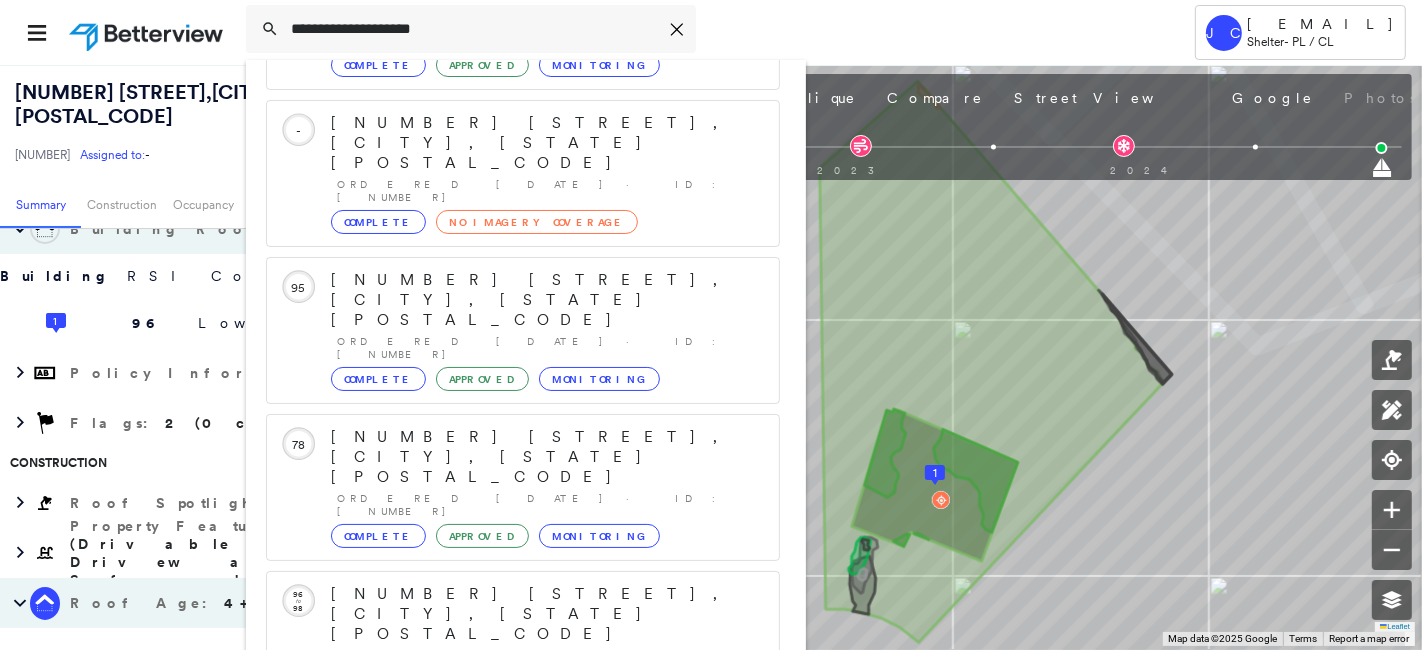 click on "[NUMBER] [STREET], [CITY], [STATE] [POSTAL_CODE]" at bounding box center (501, 906) 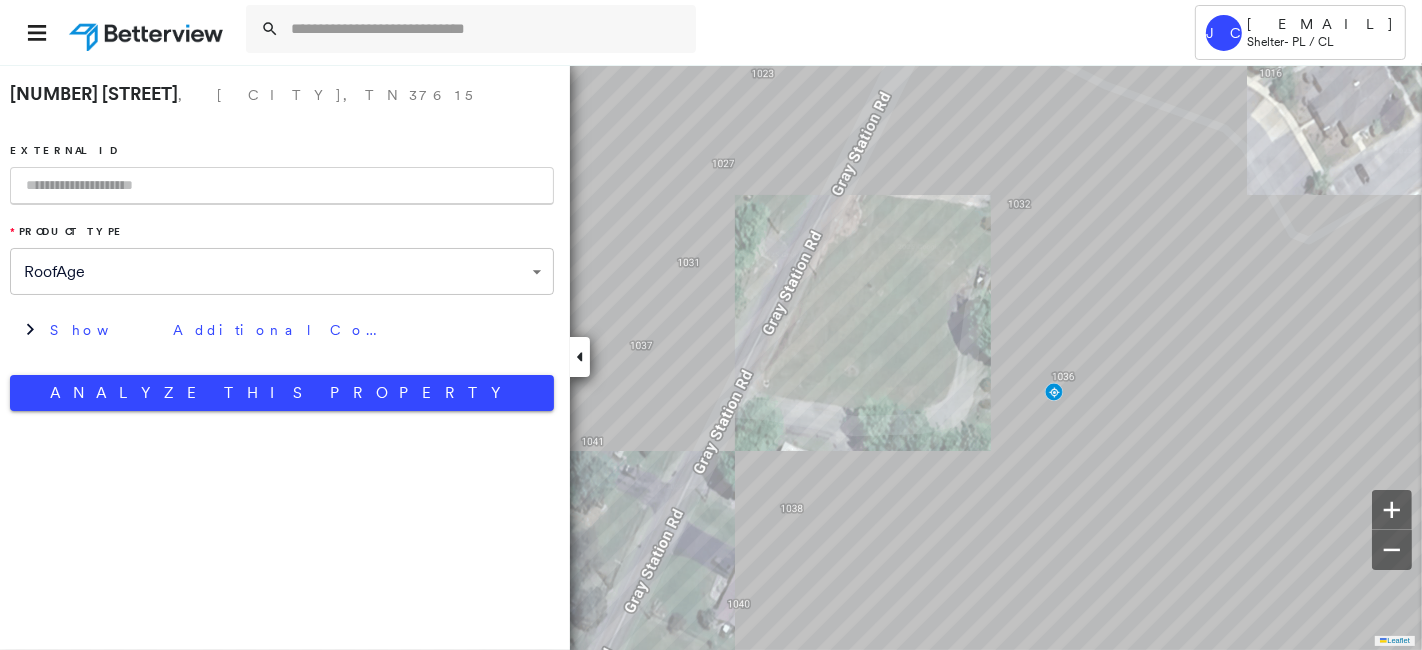 click at bounding box center (282, 186) 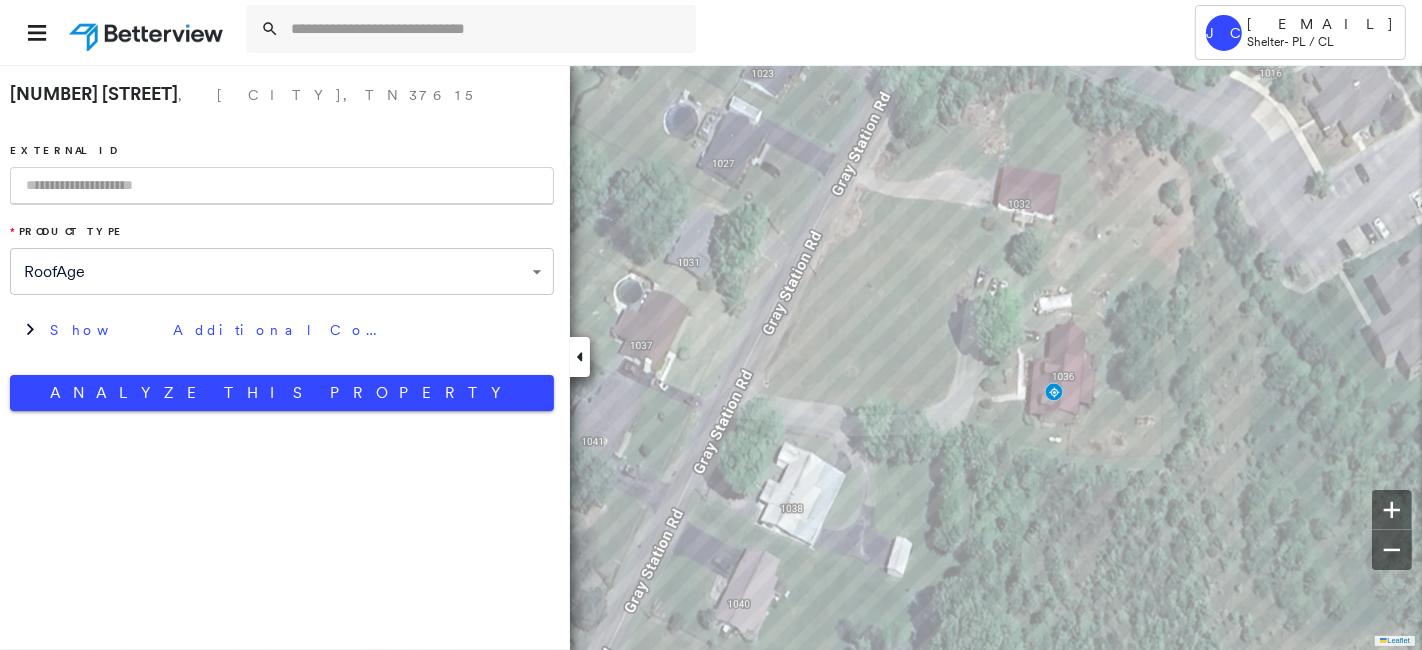 paste on "**********" 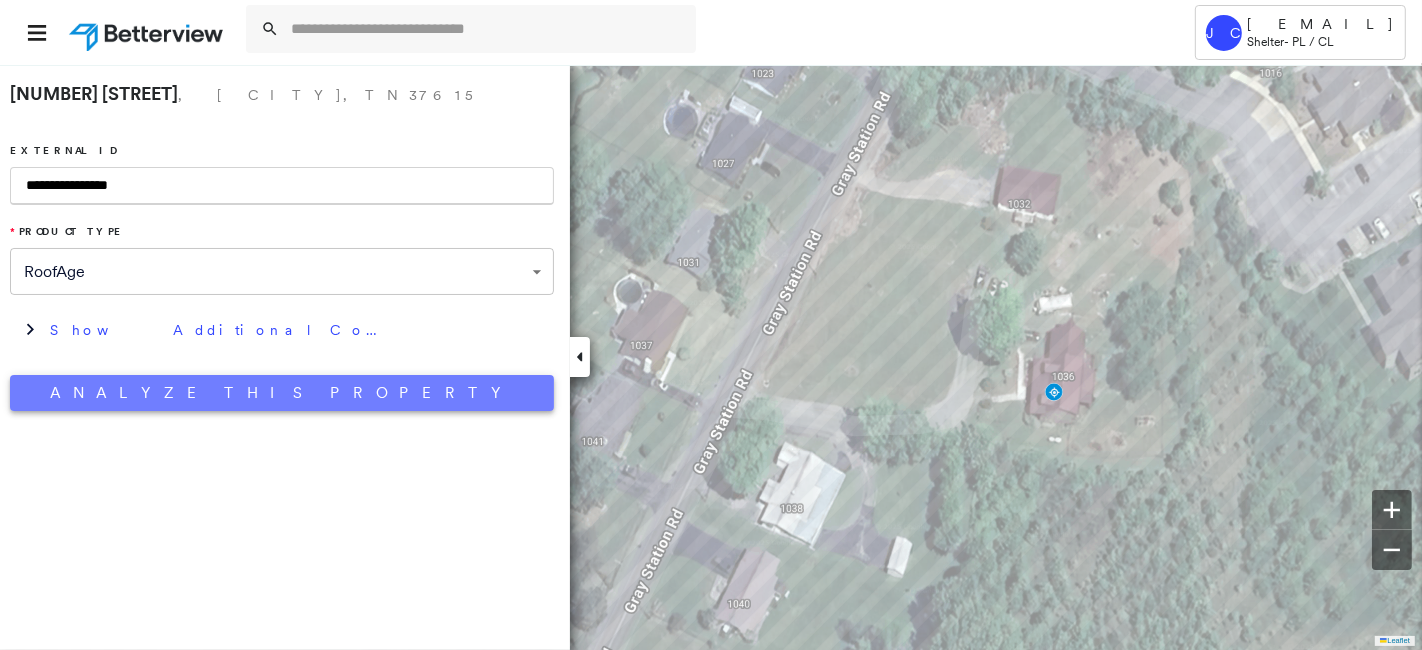 type on "**********" 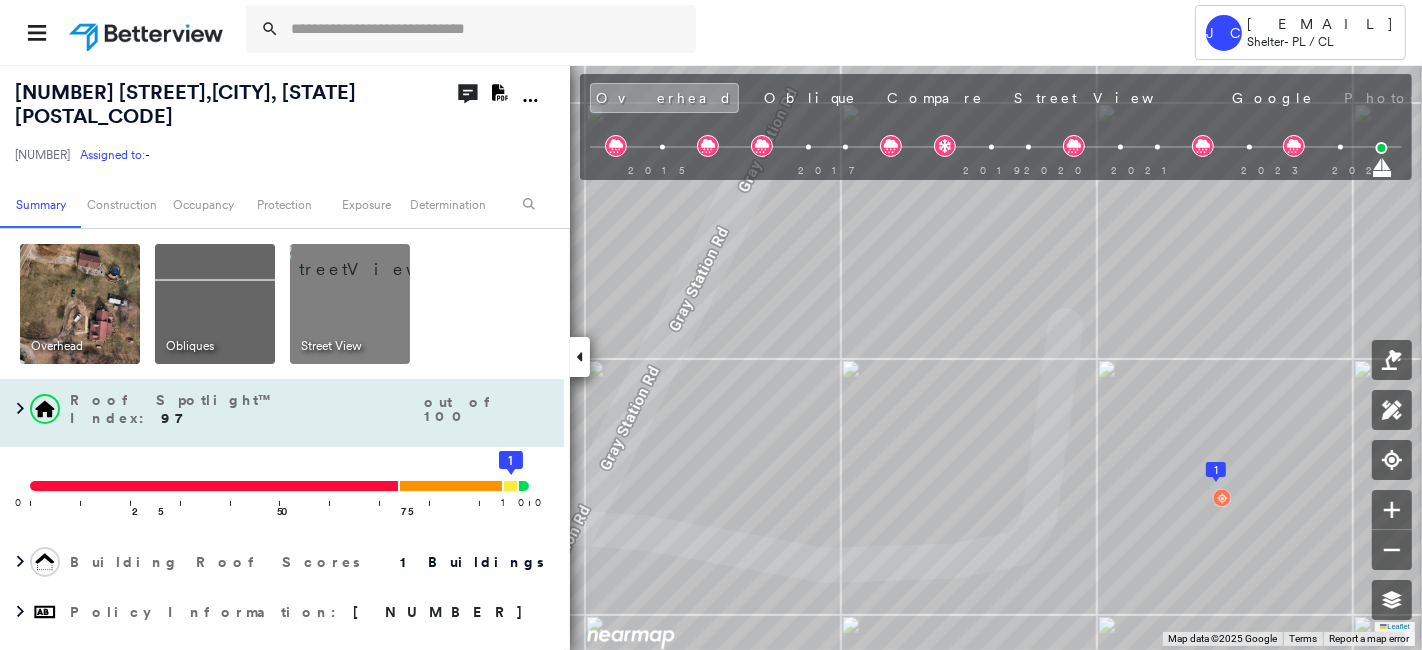 drag, startPoint x: 20, startPoint y: 547, endPoint x: 81, endPoint y: 521, distance: 66.309875 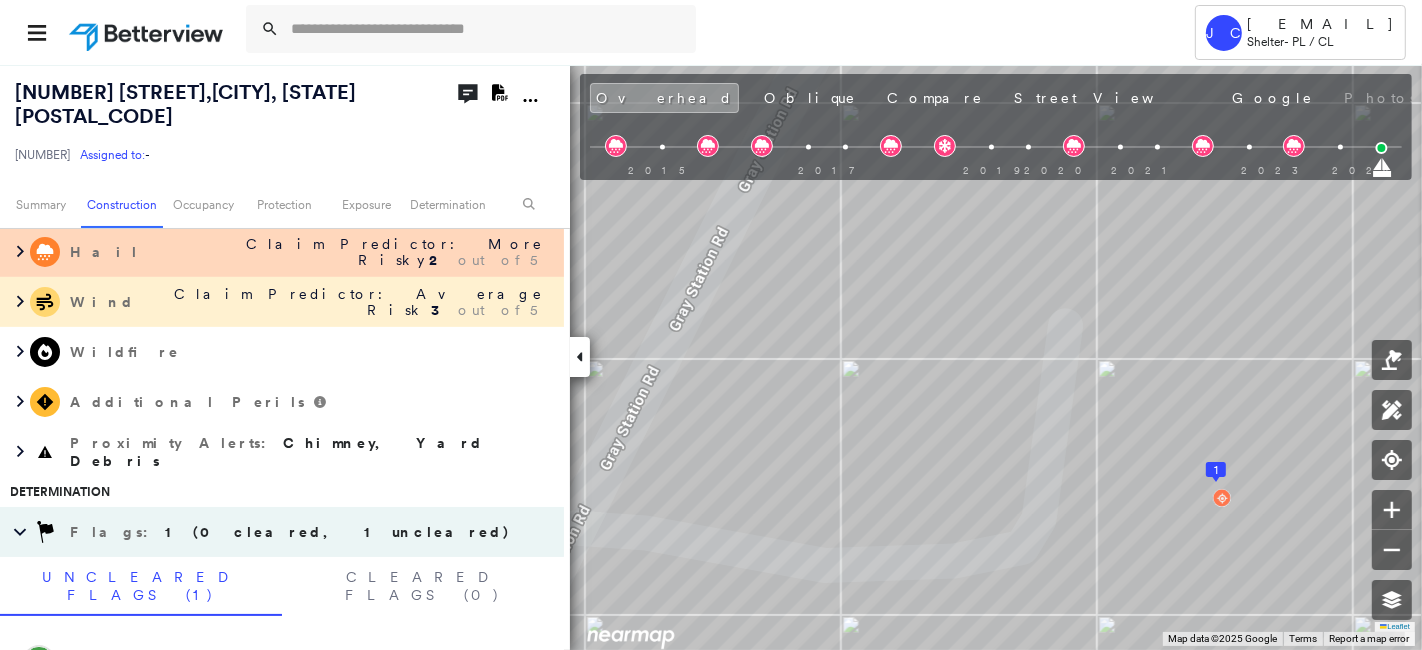 scroll, scrollTop: 1444, scrollLeft: 0, axis: vertical 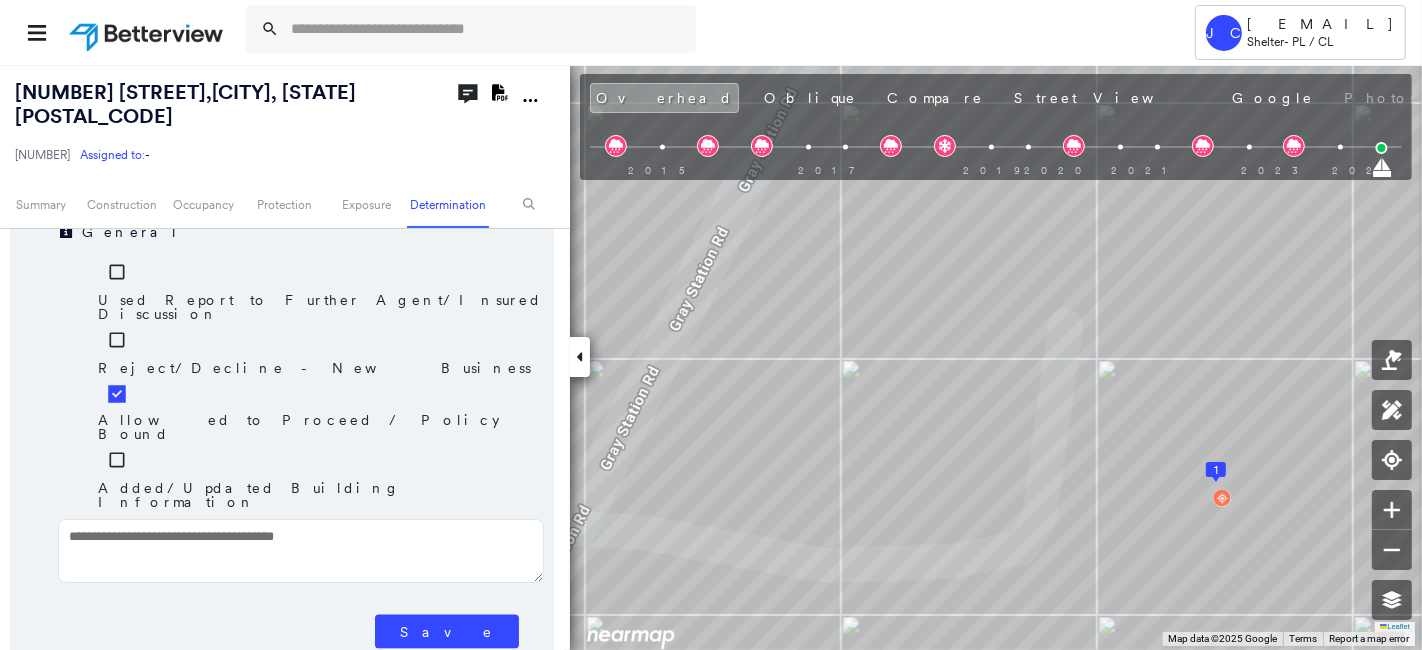click on "Save" at bounding box center (447, 632) 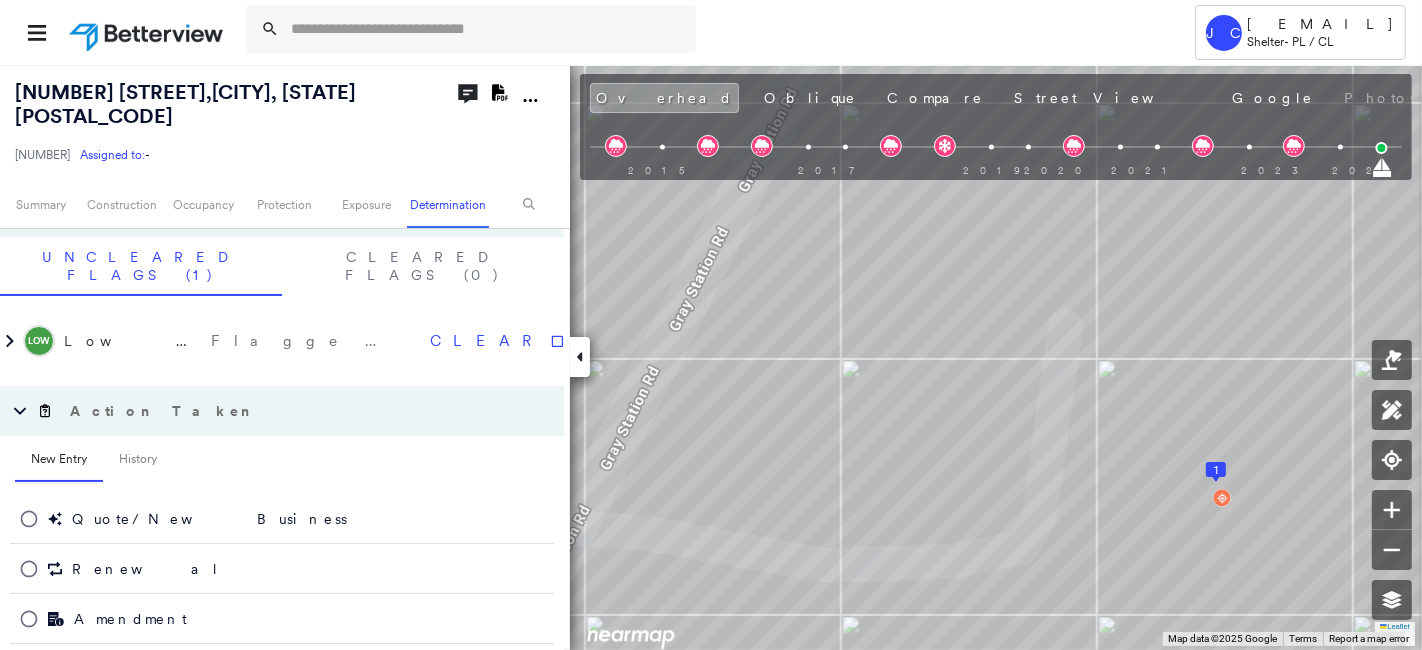 scroll, scrollTop: 1465, scrollLeft: 0, axis: vertical 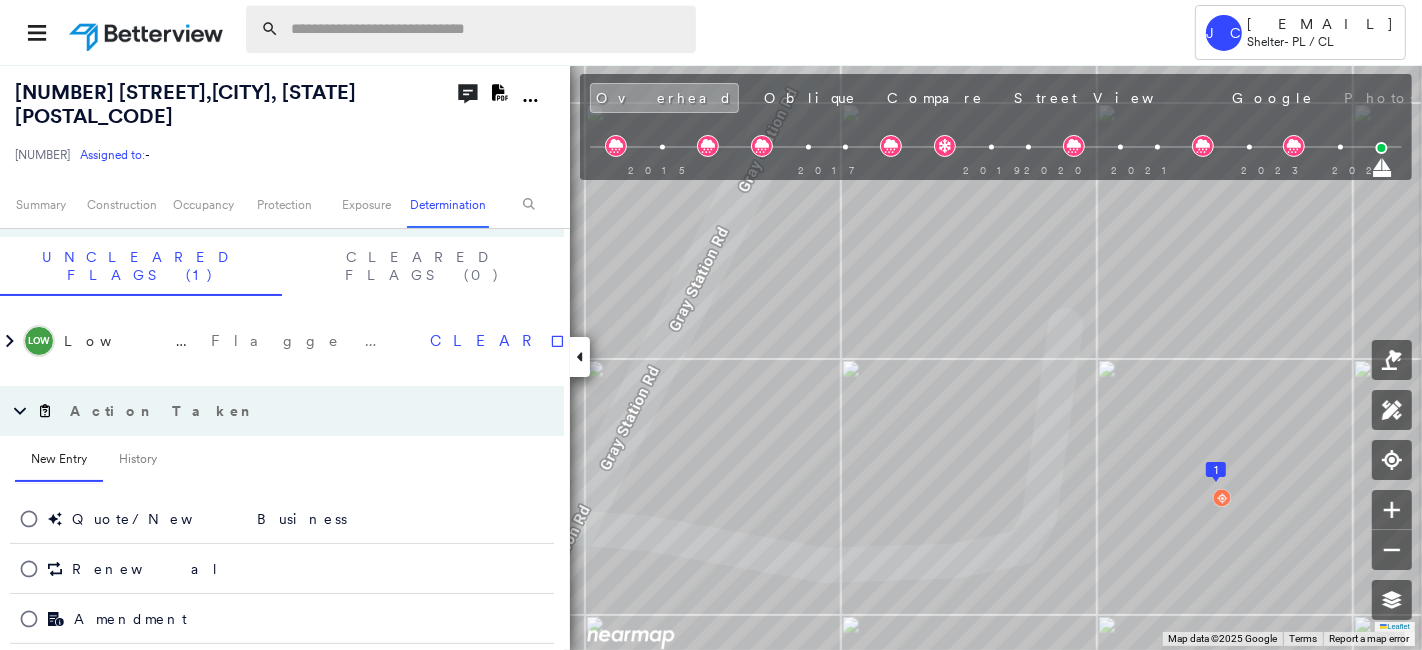 click at bounding box center (487, 29) 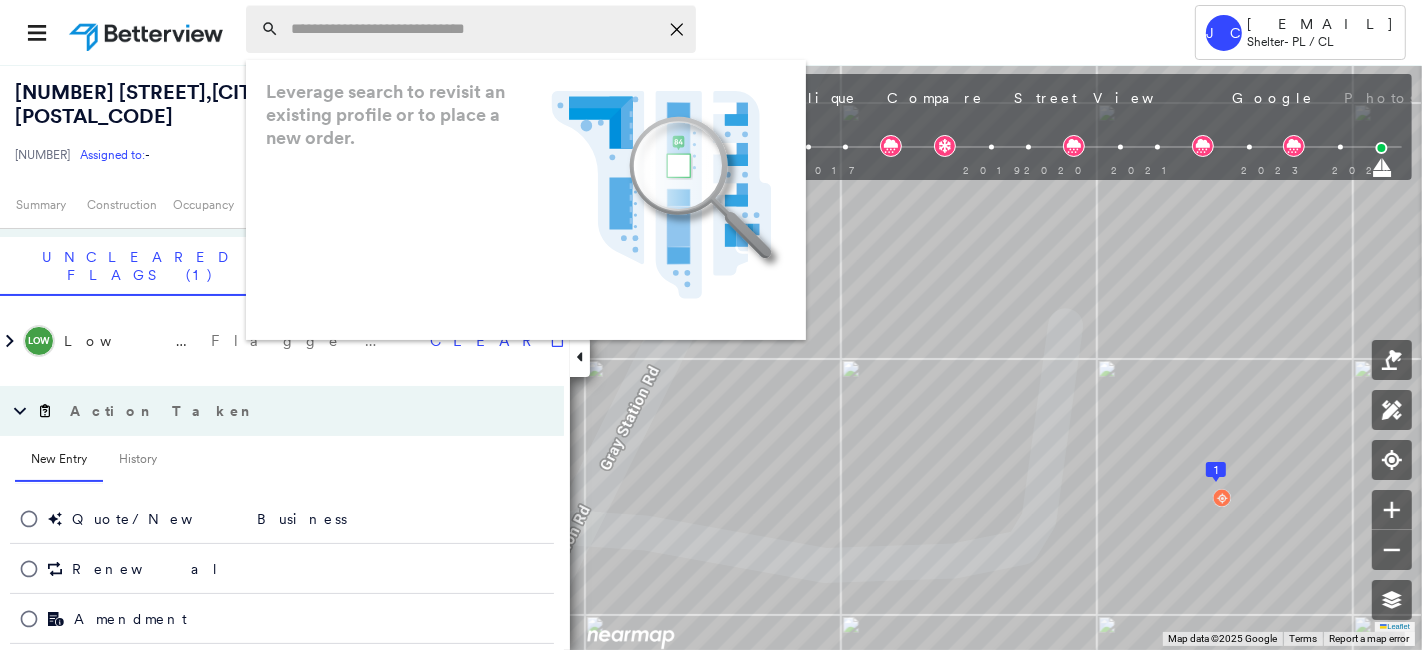 paste on "**********" 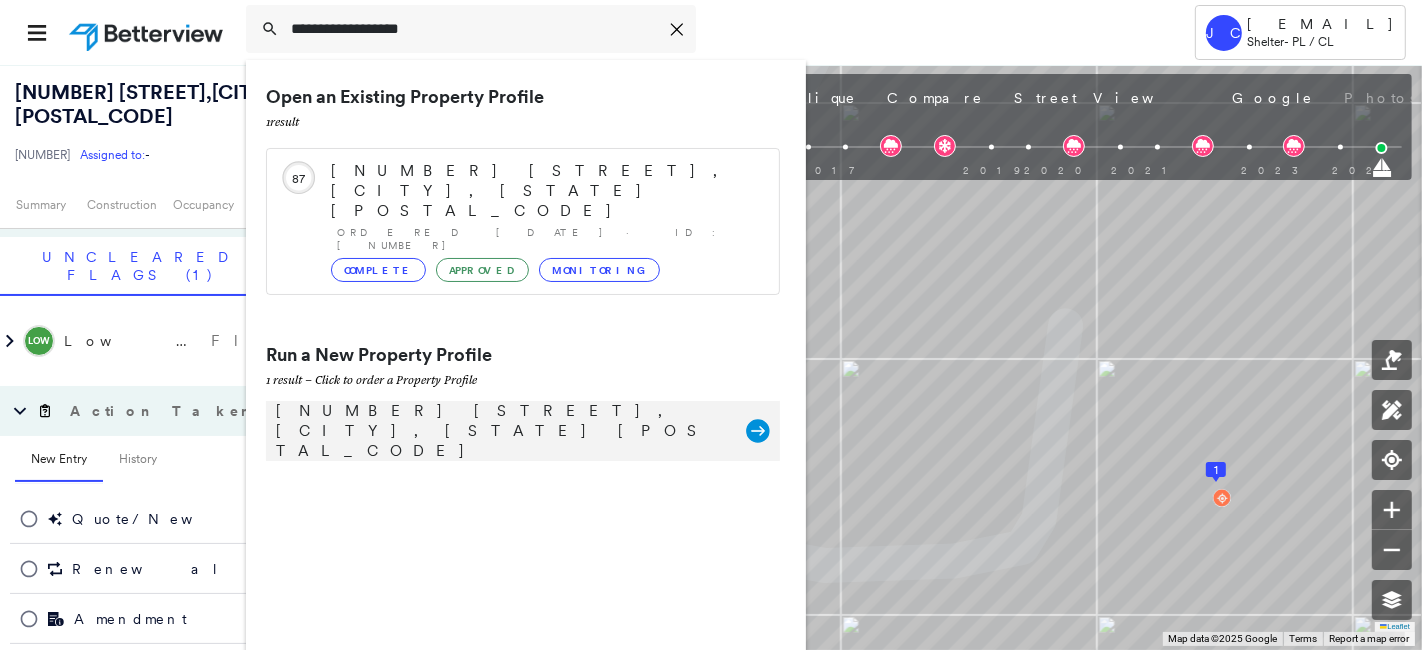 type on "**********" 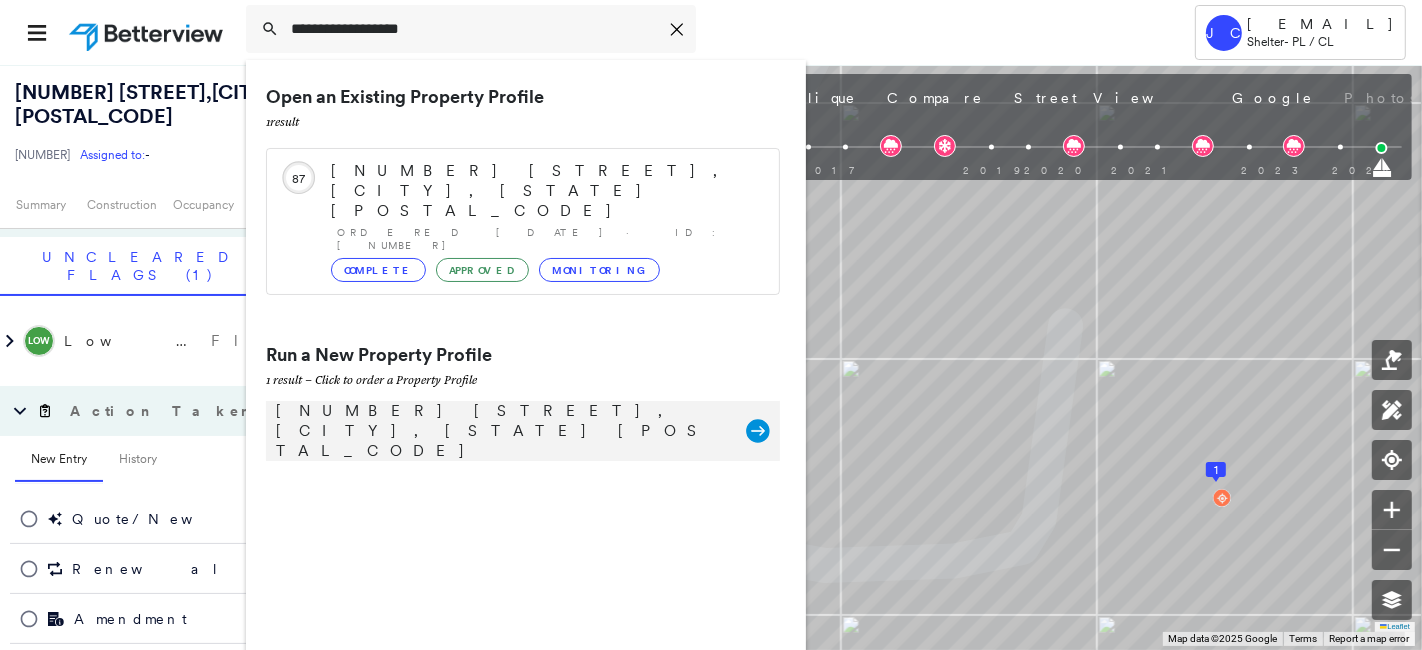 click on "[NUMBER] [STREET], [CITY], [STATE] [POSTAL_CODE]" at bounding box center (501, 431) 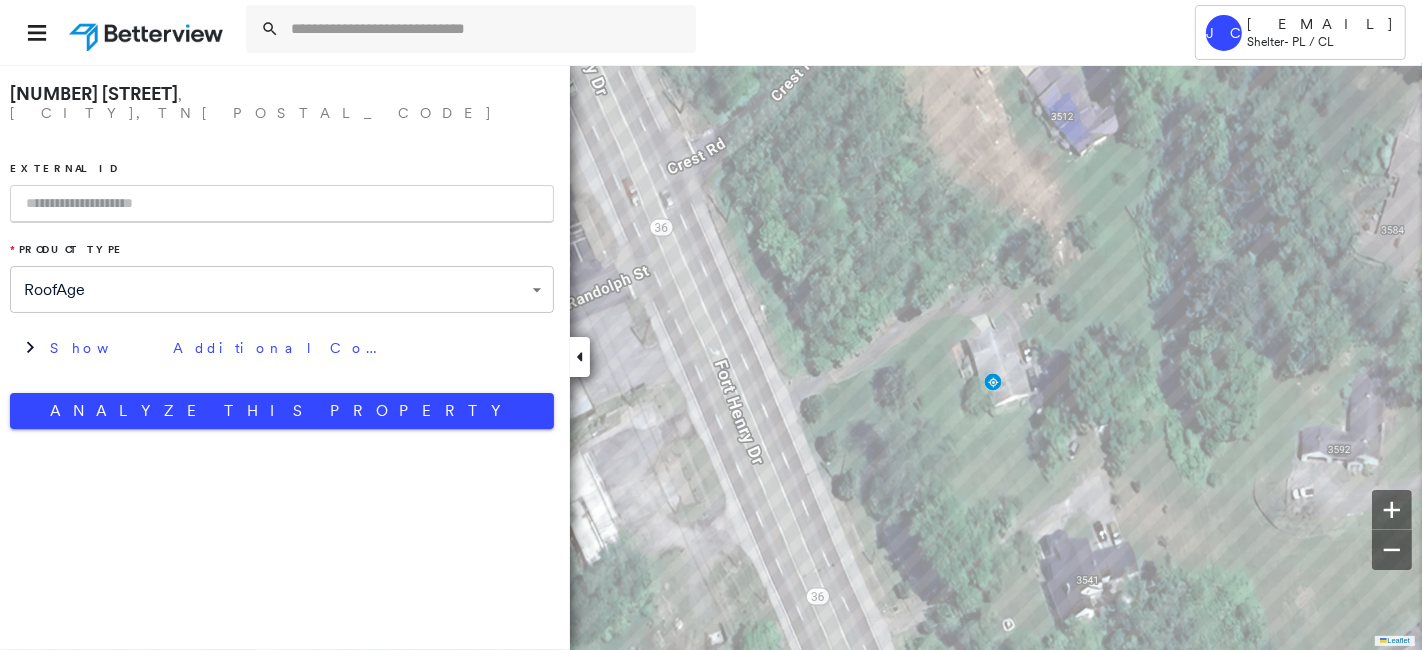 click at bounding box center [282, 204] 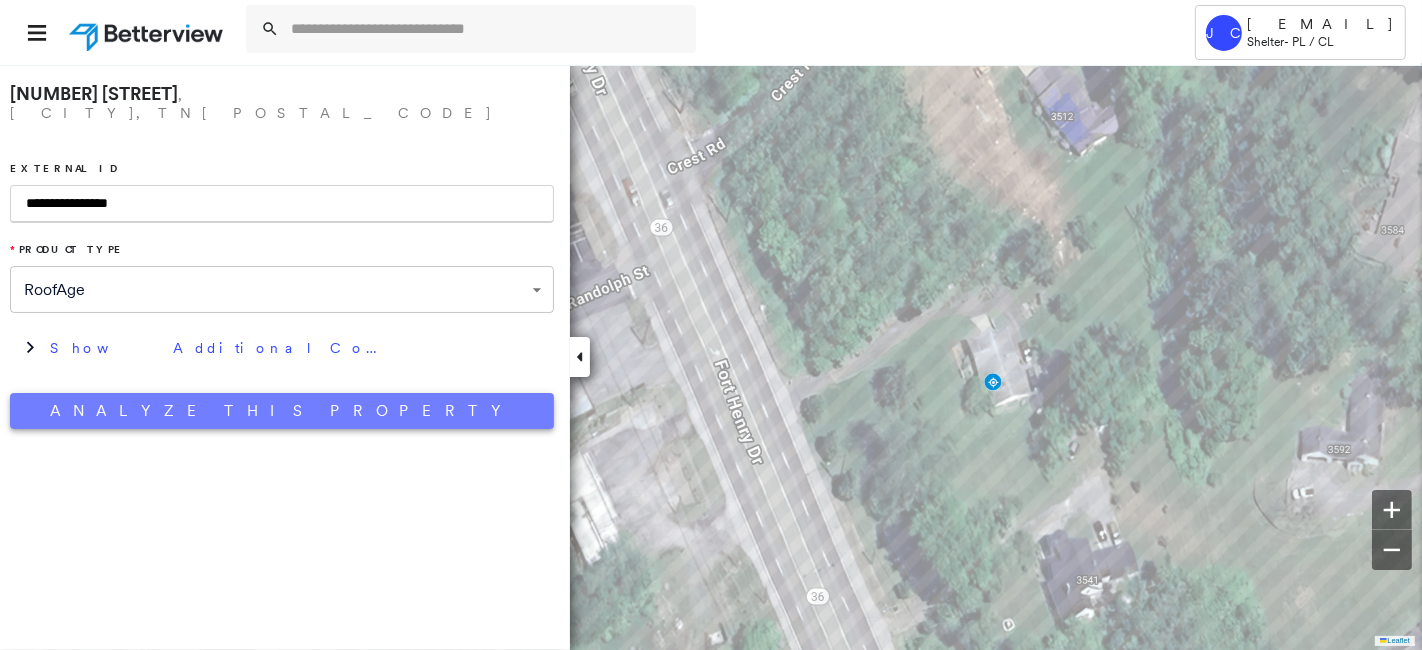 type on "**********" 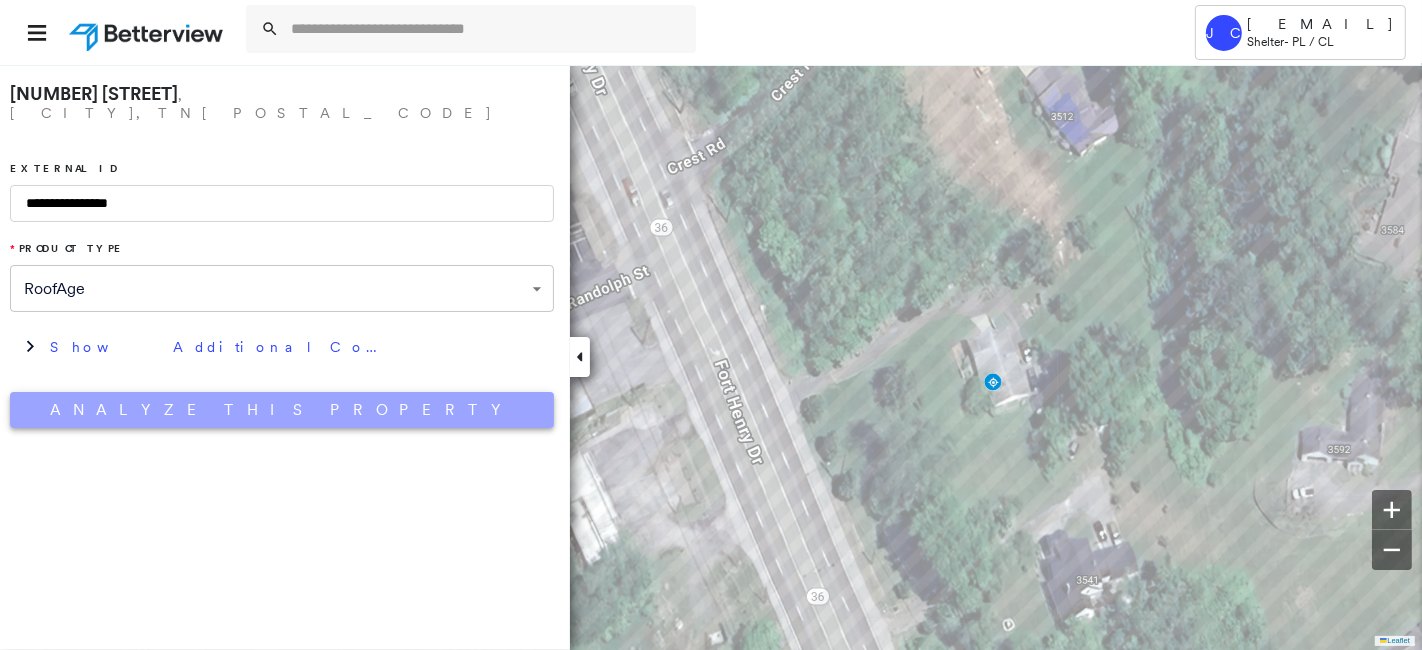 click on "Analyze This Property" at bounding box center (282, 410) 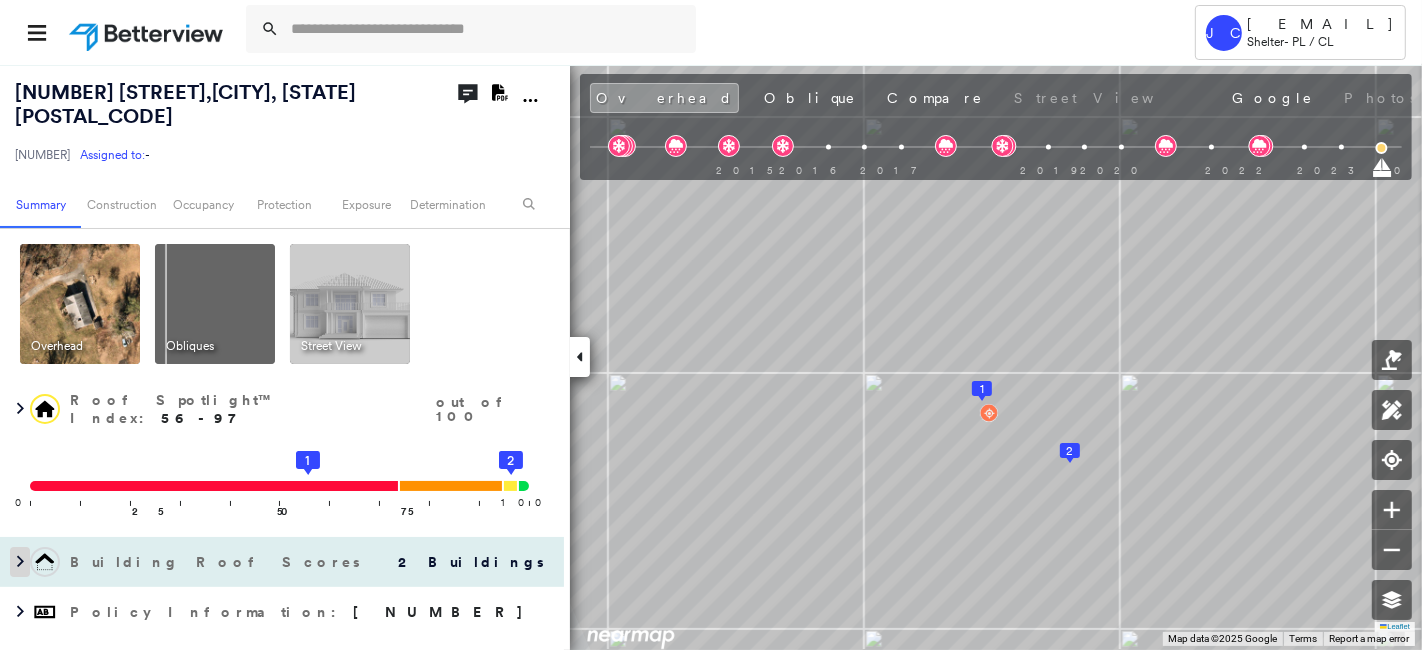 click at bounding box center (20, 562) 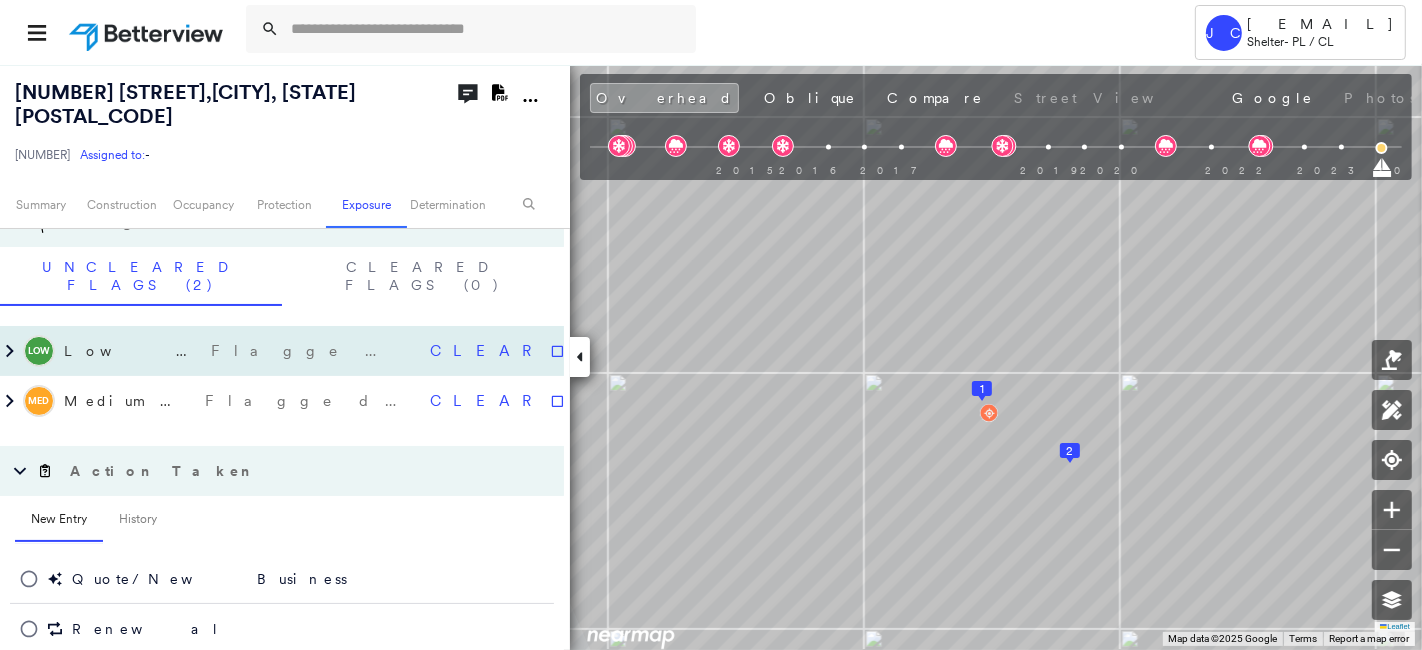 scroll, scrollTop: 1599, scrollLeft: 0, axis: vertical 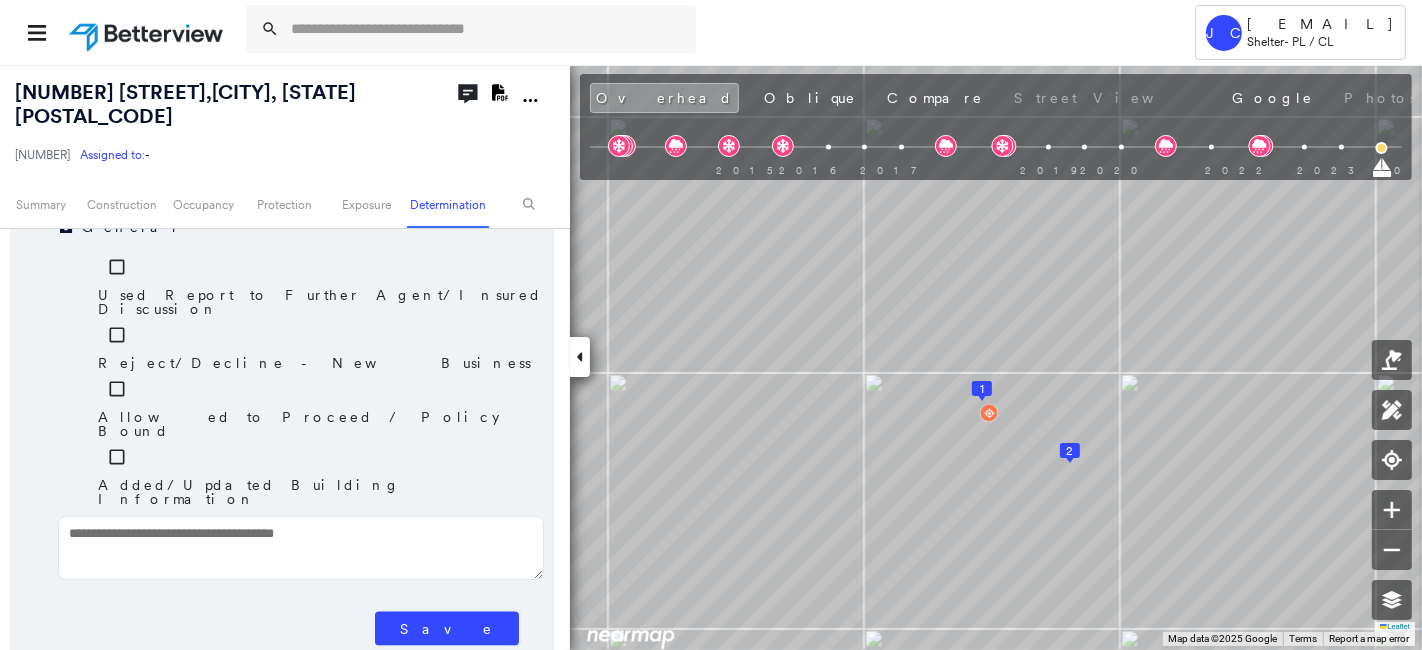 click on "Save" at bounding box center [447, 629] 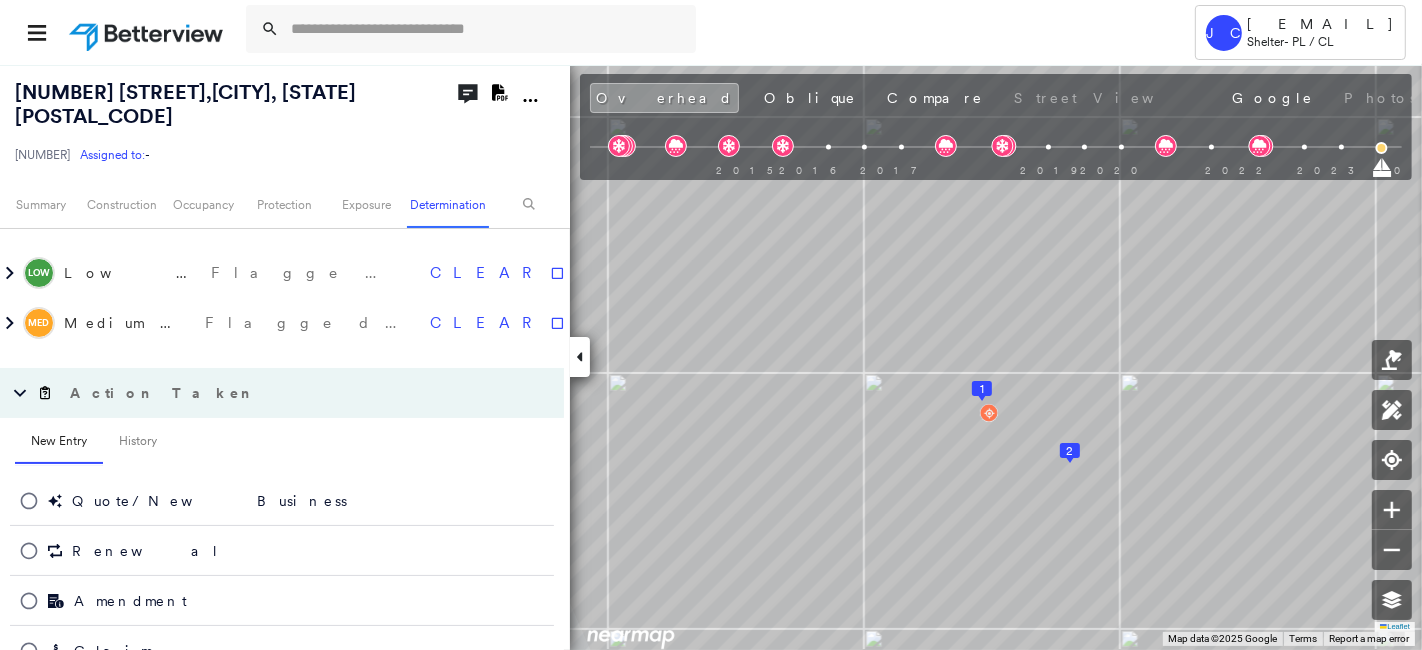 scroll, scrollTop: 1600, scrollLeft: 0, axis: vertical 